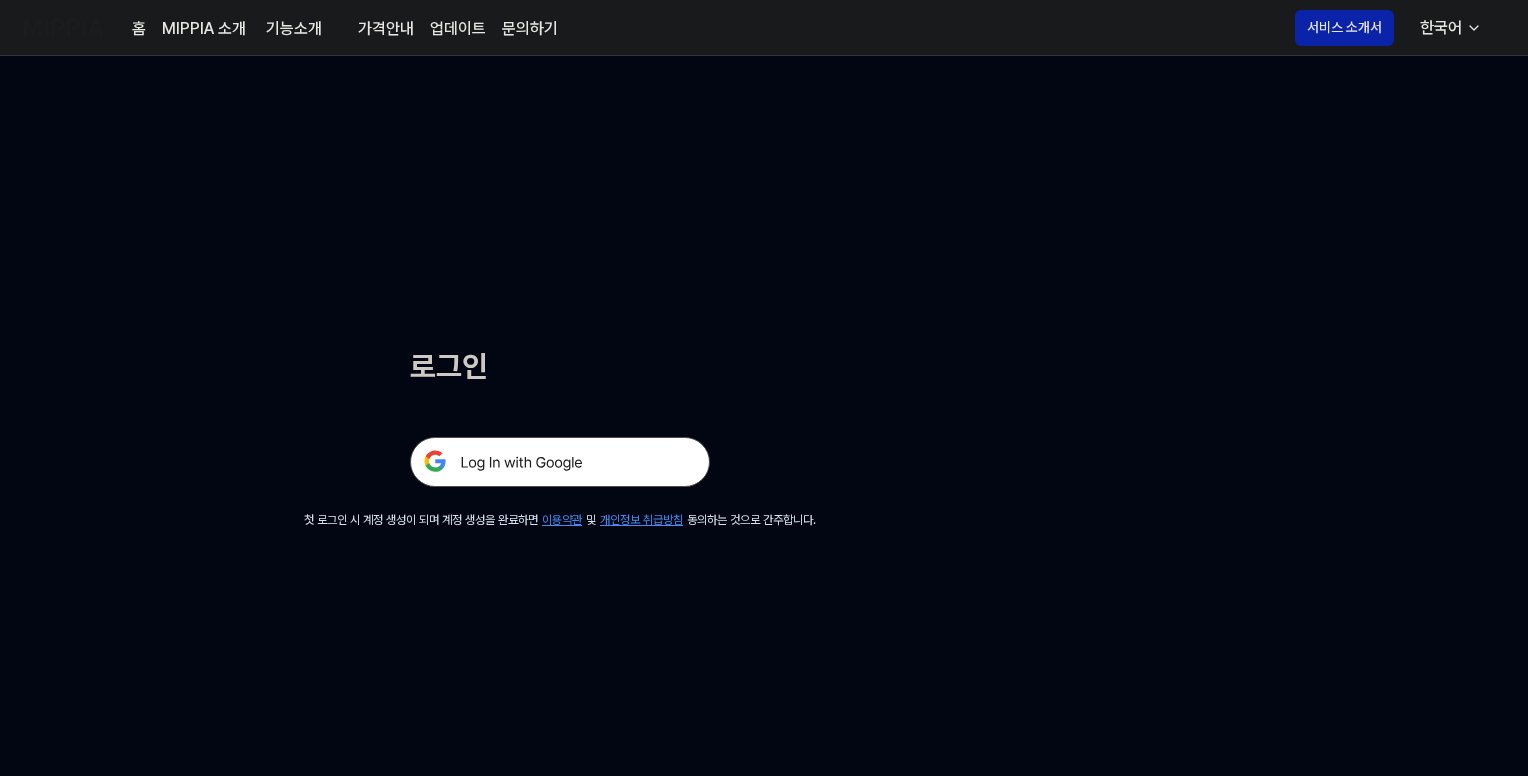 scroll, scrollTop: 0, scrollLeft: 0, axis: both 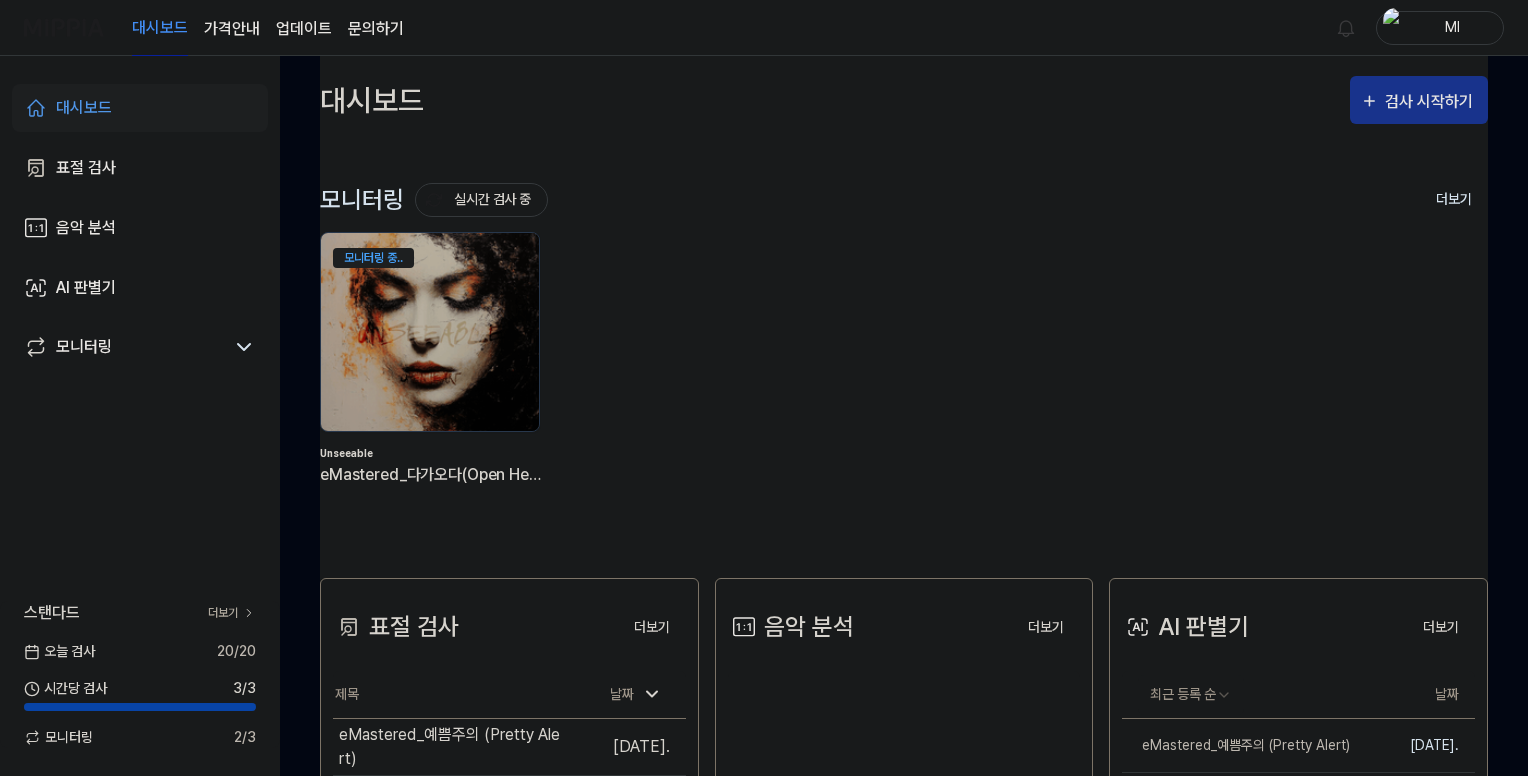 click on "검사 시작하기" at bounding box center [1431, 102] 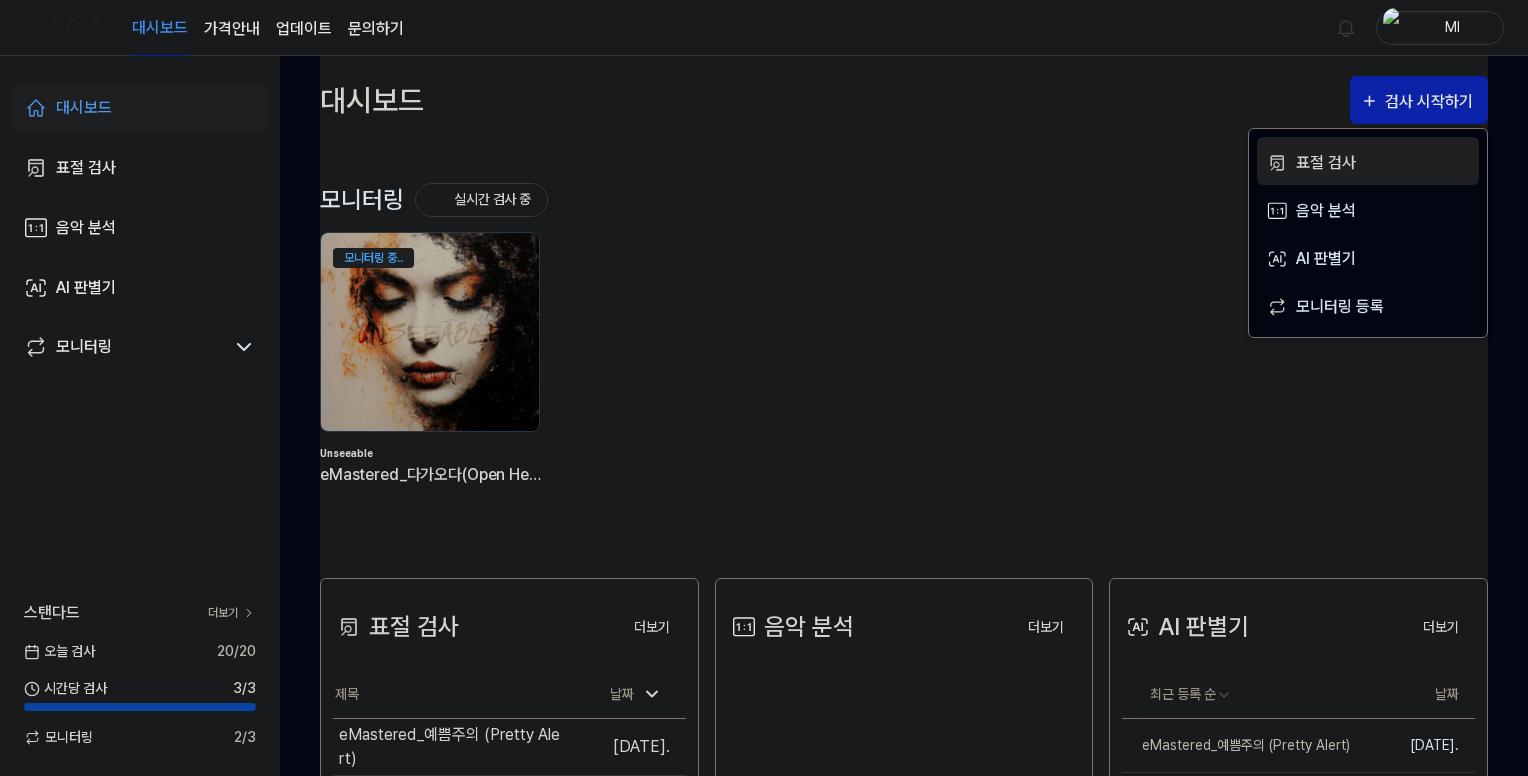 click on "표절 검사" at bounding box center (1383, 163) 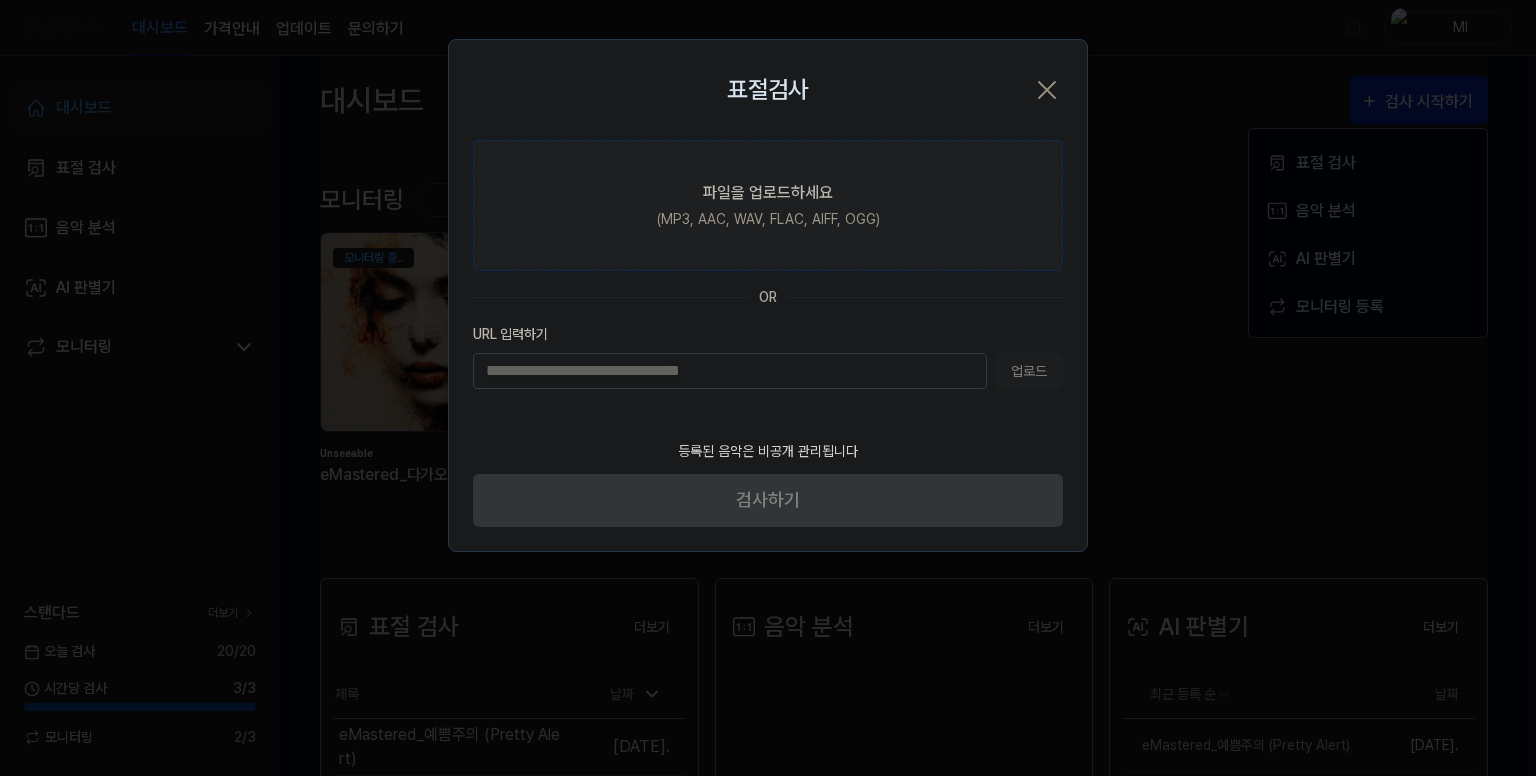 click on "(MP3, AAC, WAV, FLAC, AIFF, OGG)" at bounding box center [768, 219] 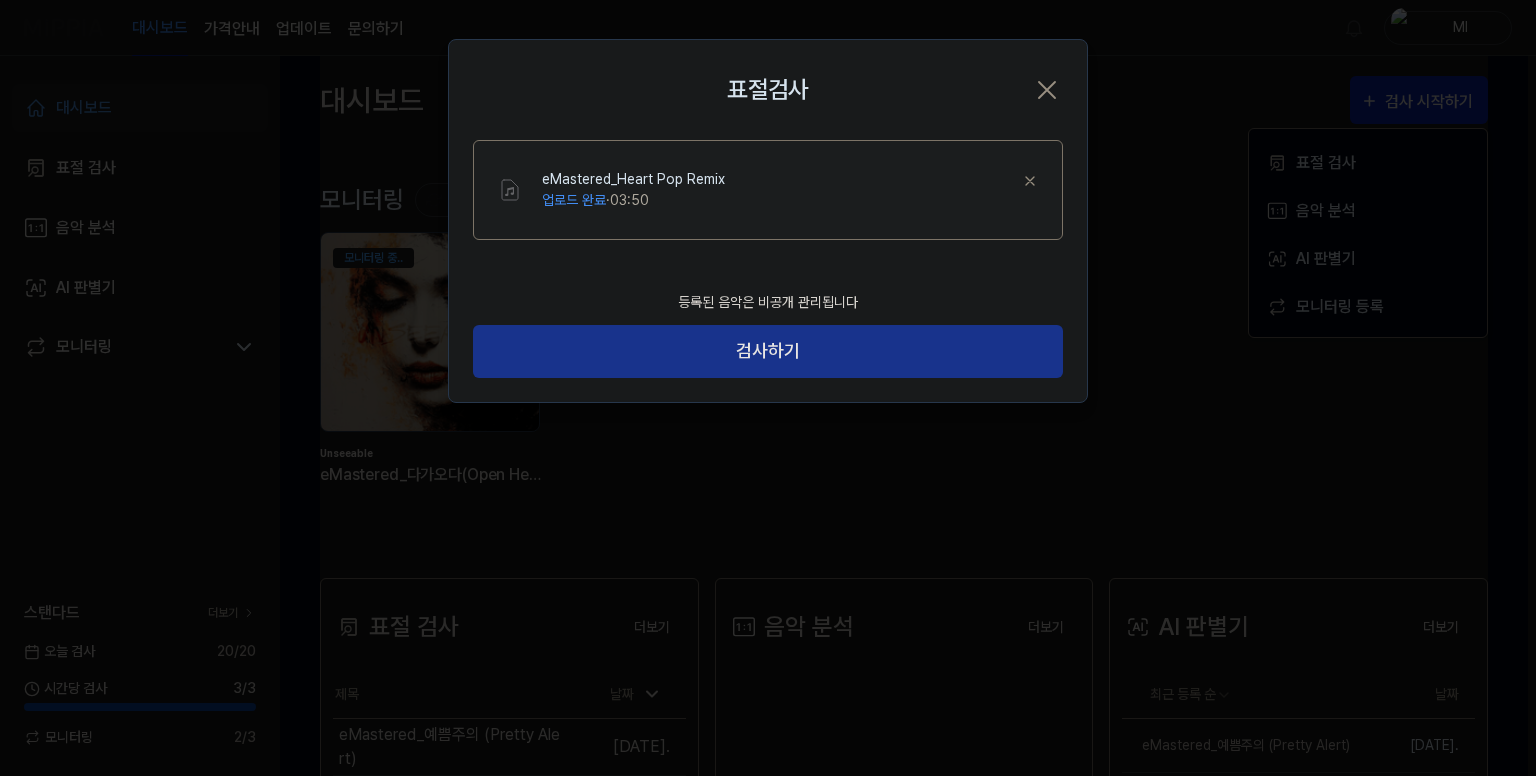 click on "검사하기" at bounding box center (768, 351) 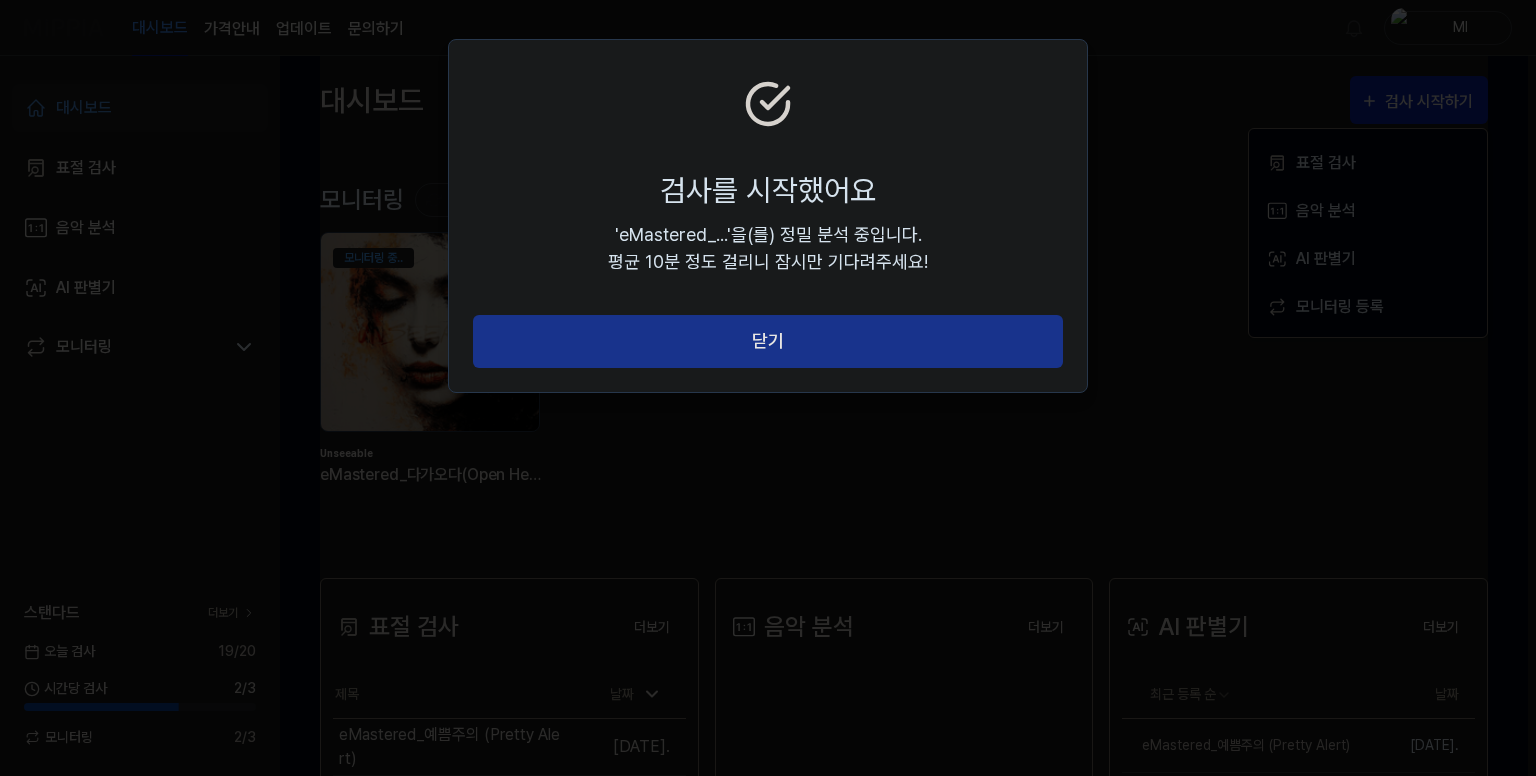 click on "닫기" at bounding box center [768, 341] 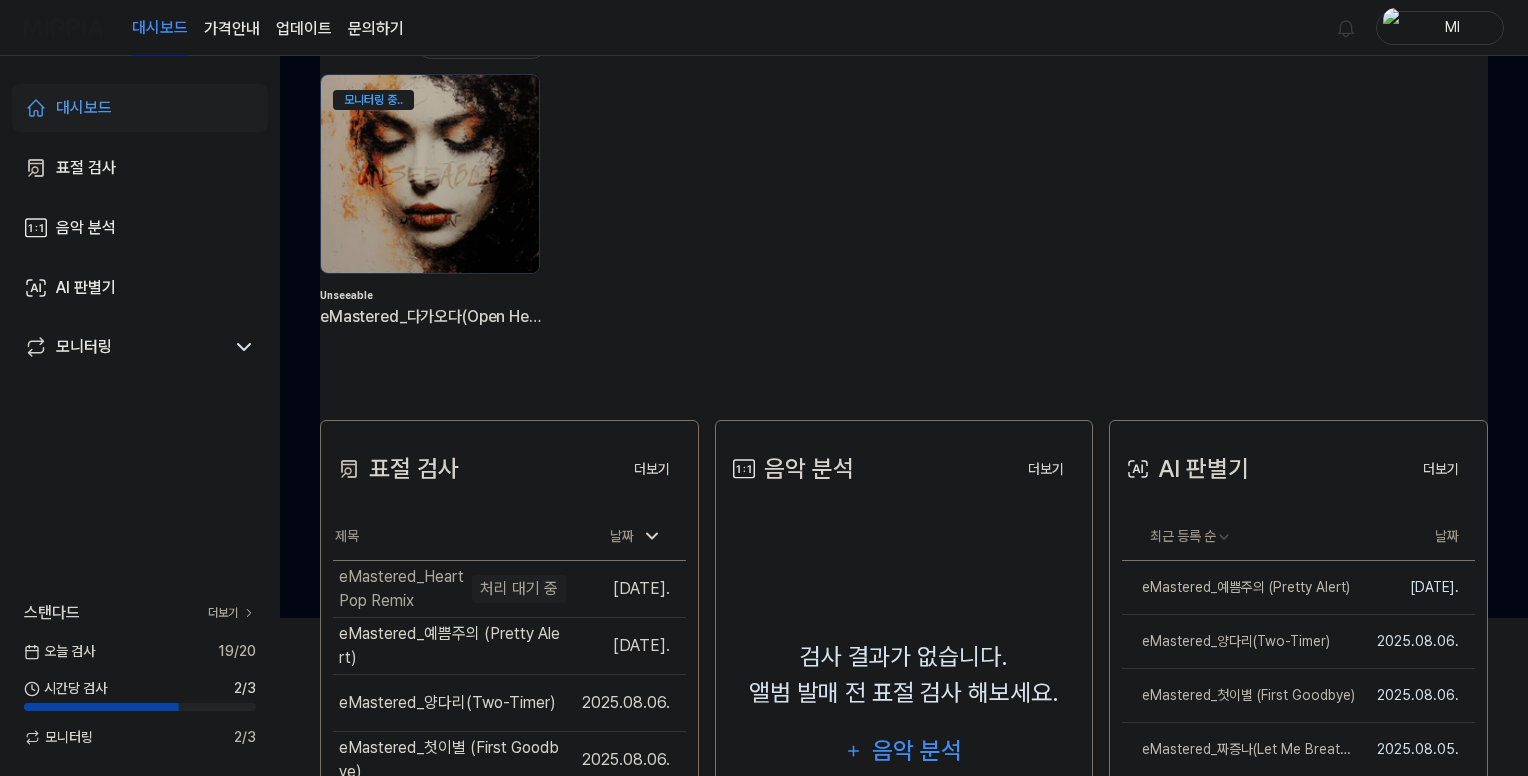 scroll, scrollTop: 0, scrollLeft: 0, axis: both 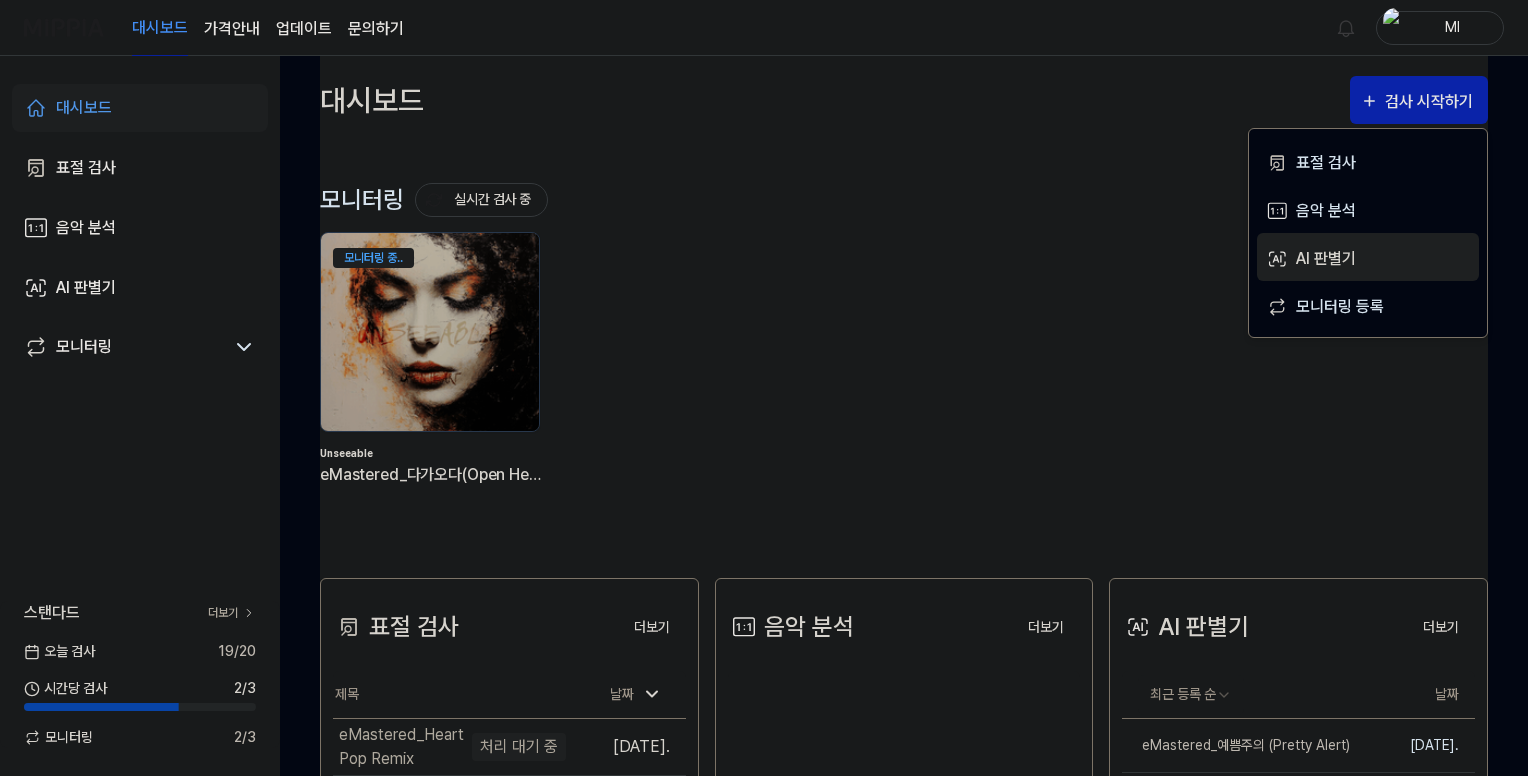 click on "AI 판별기" at bounding box center [1383, 259] 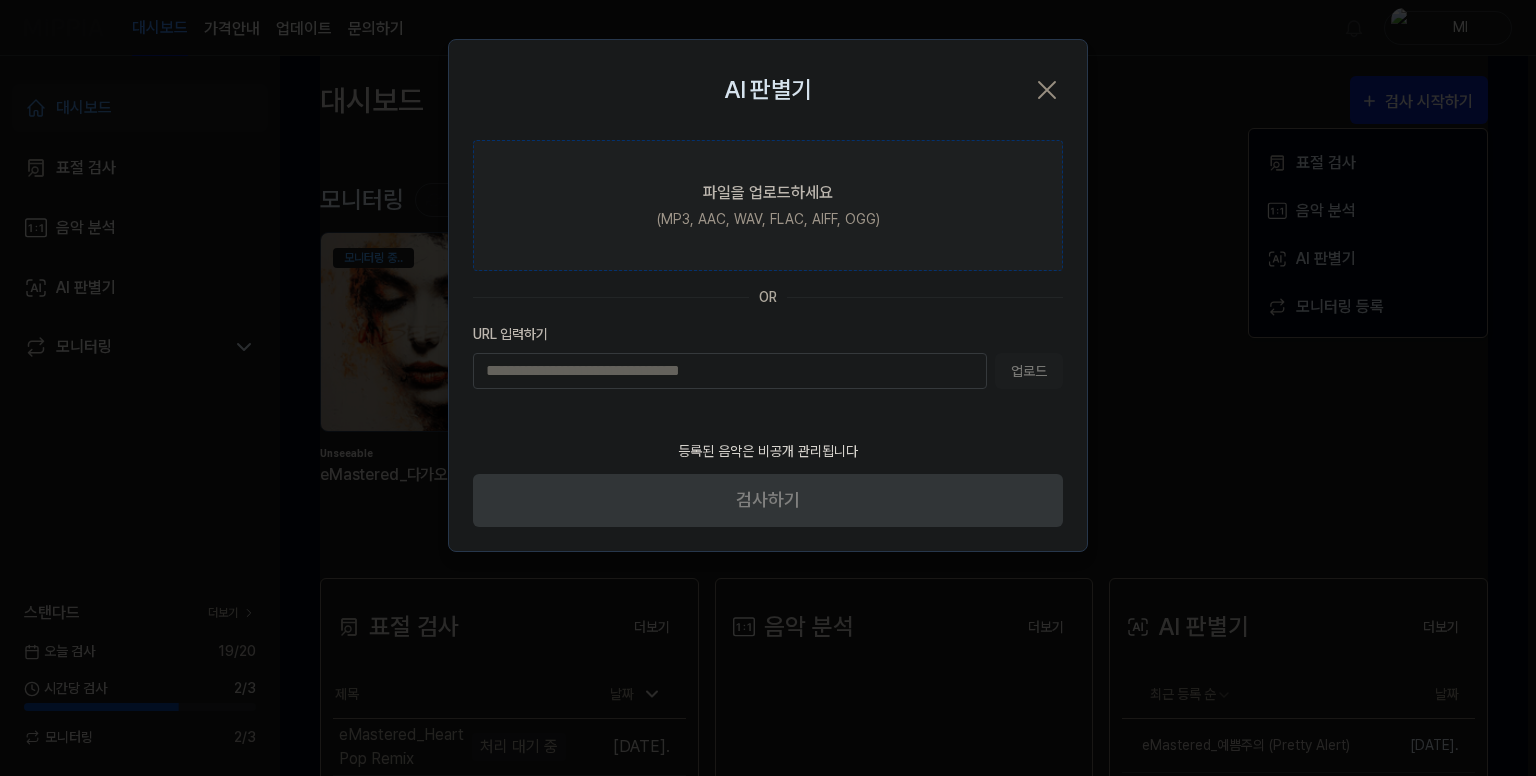 click on "파일을 업로드하세요" at bounding box center [768, 193] 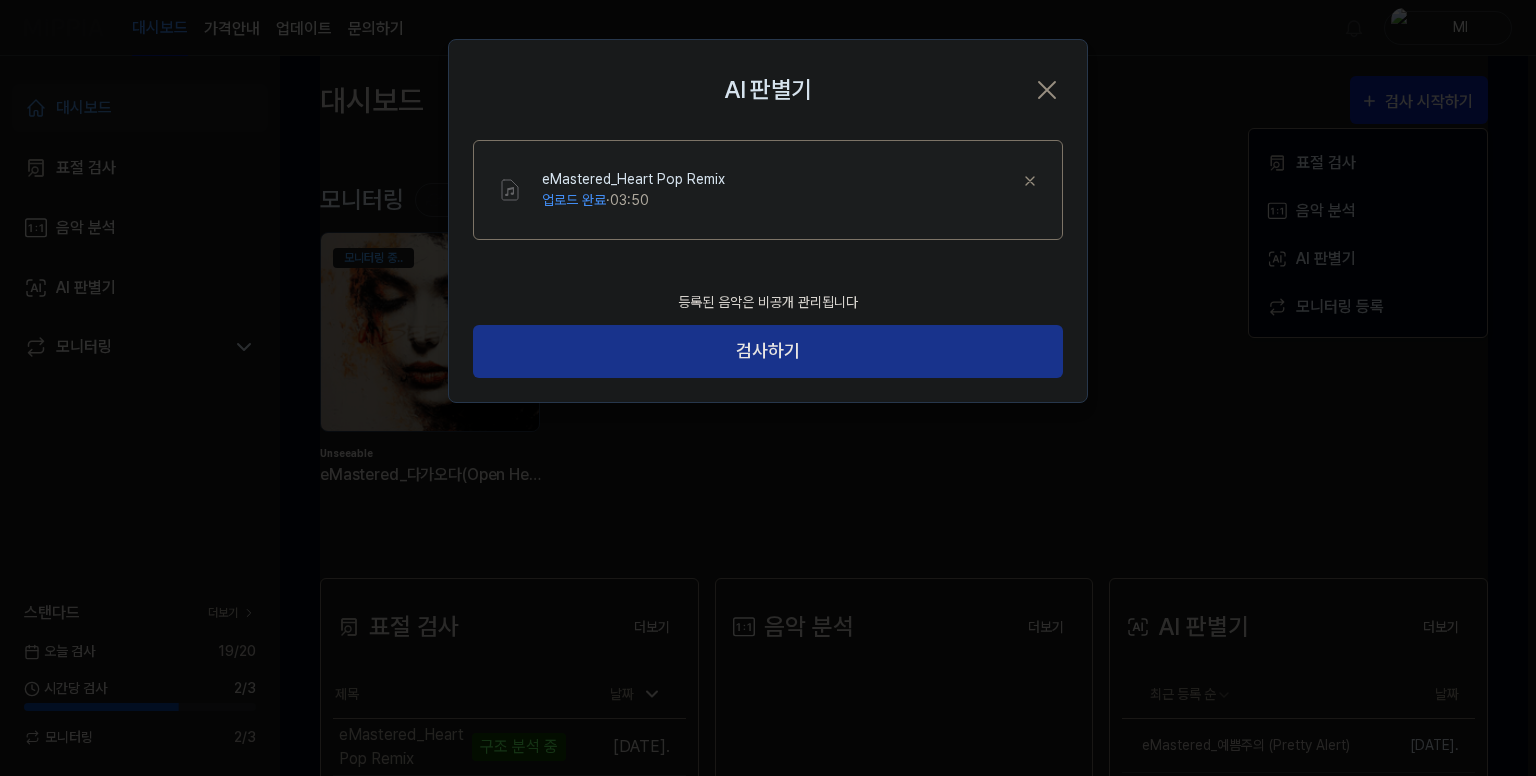 click on "검사하기" at bounding box center (768, 351) 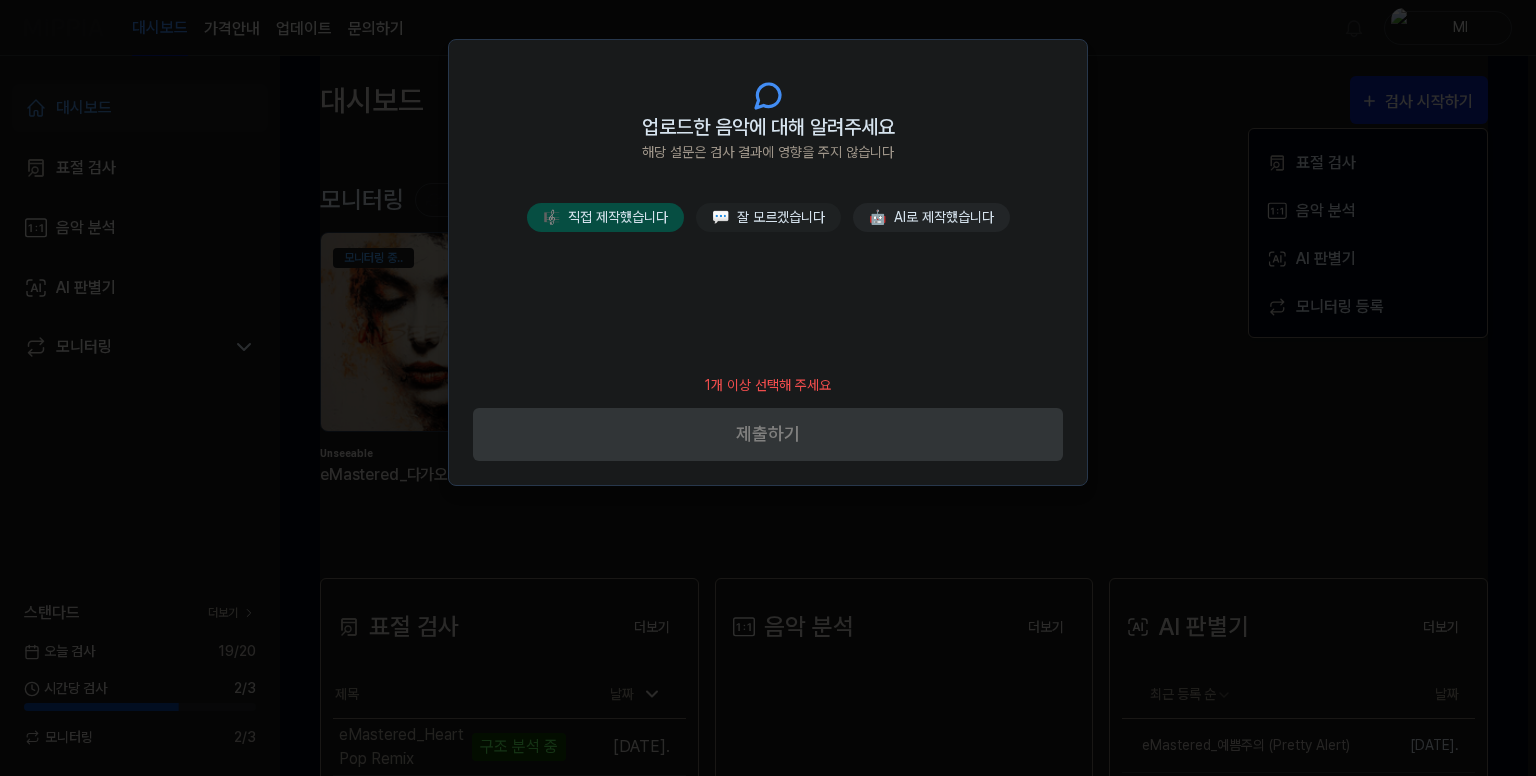 click on "🎼 직접 제작했습니다" at bounding box center (605, 217) 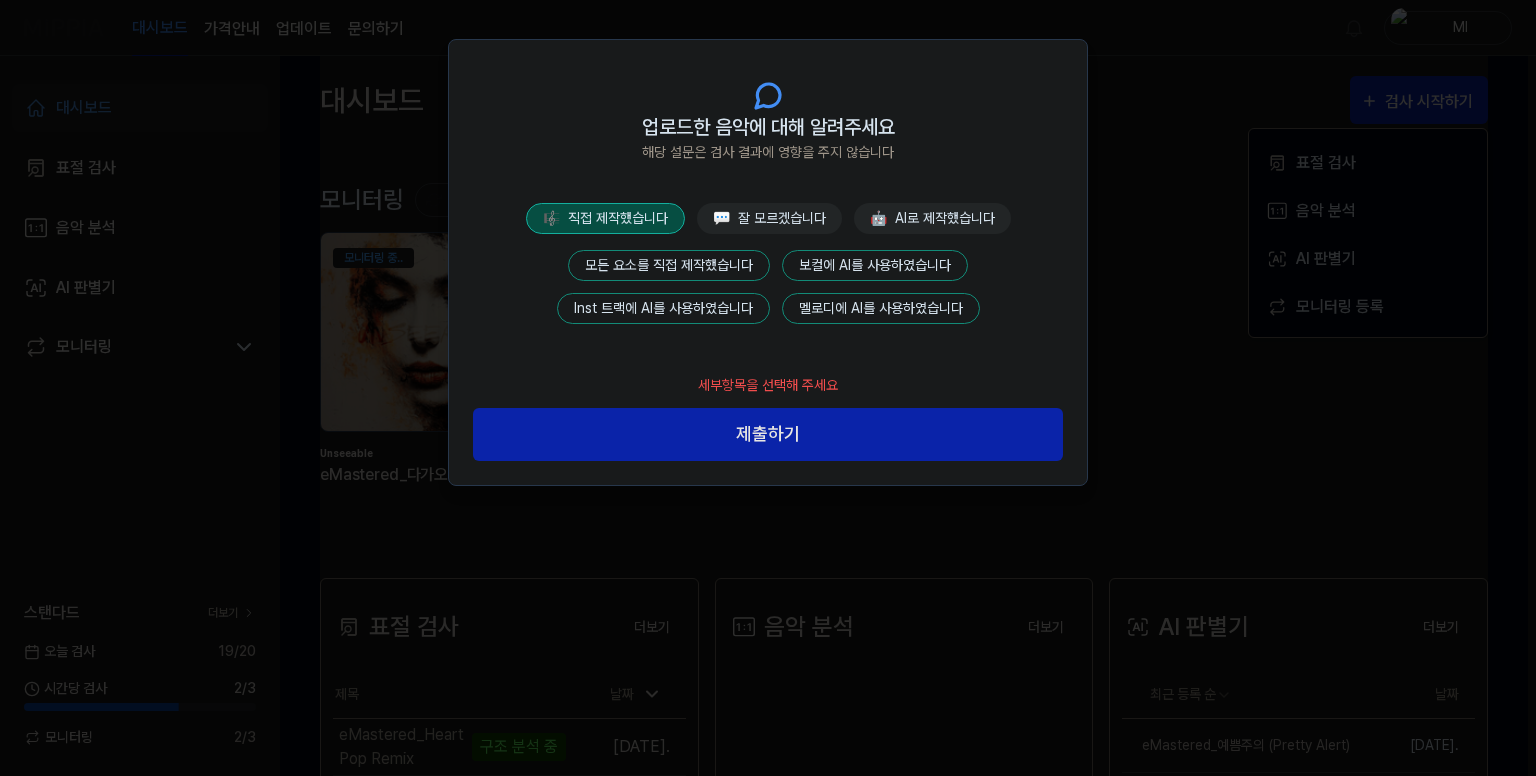 click on "모든 요소를 직접 제작했습니다" at bounding box center [669, 265] 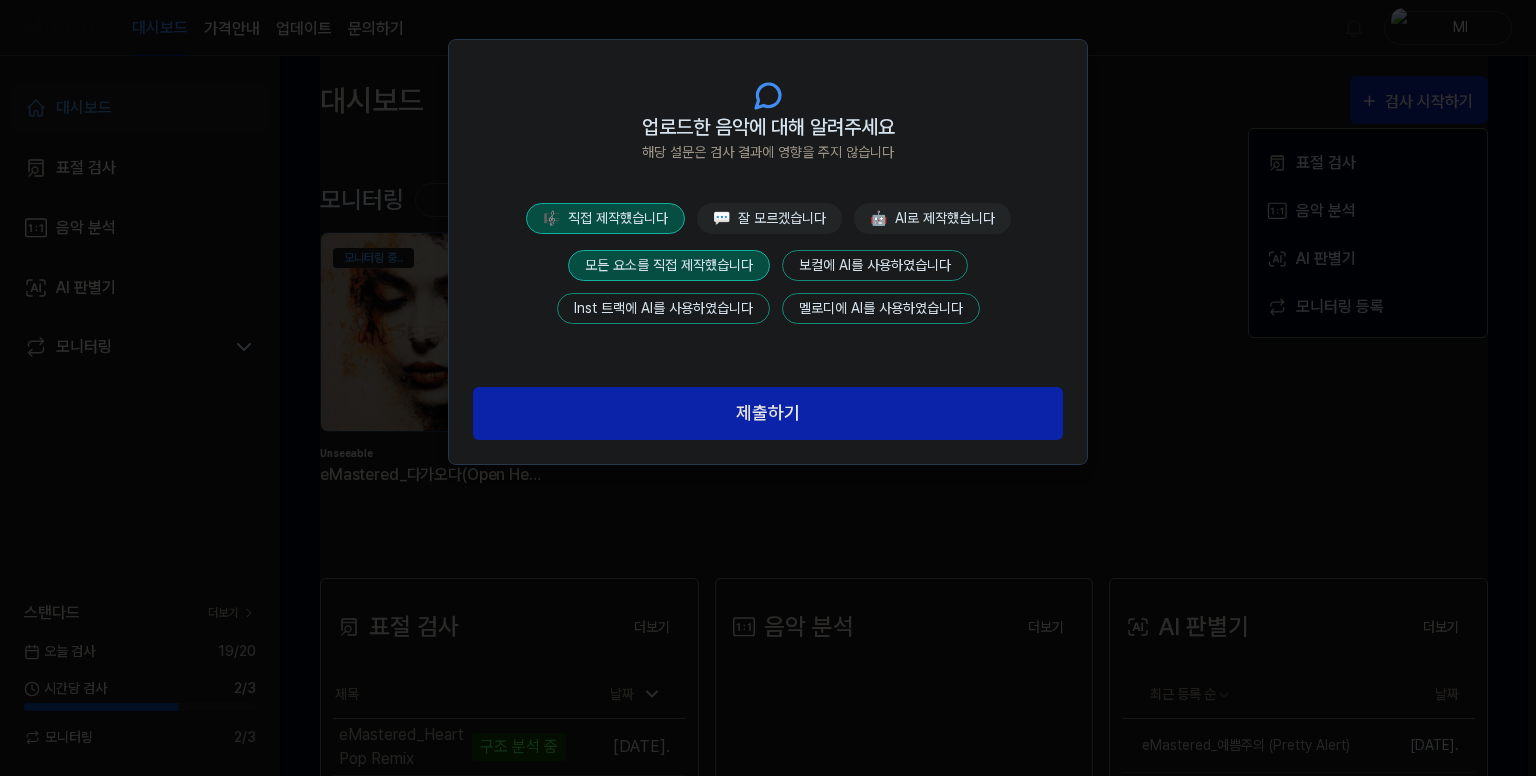 click on "제출하기" at bounding box center (768, 413) 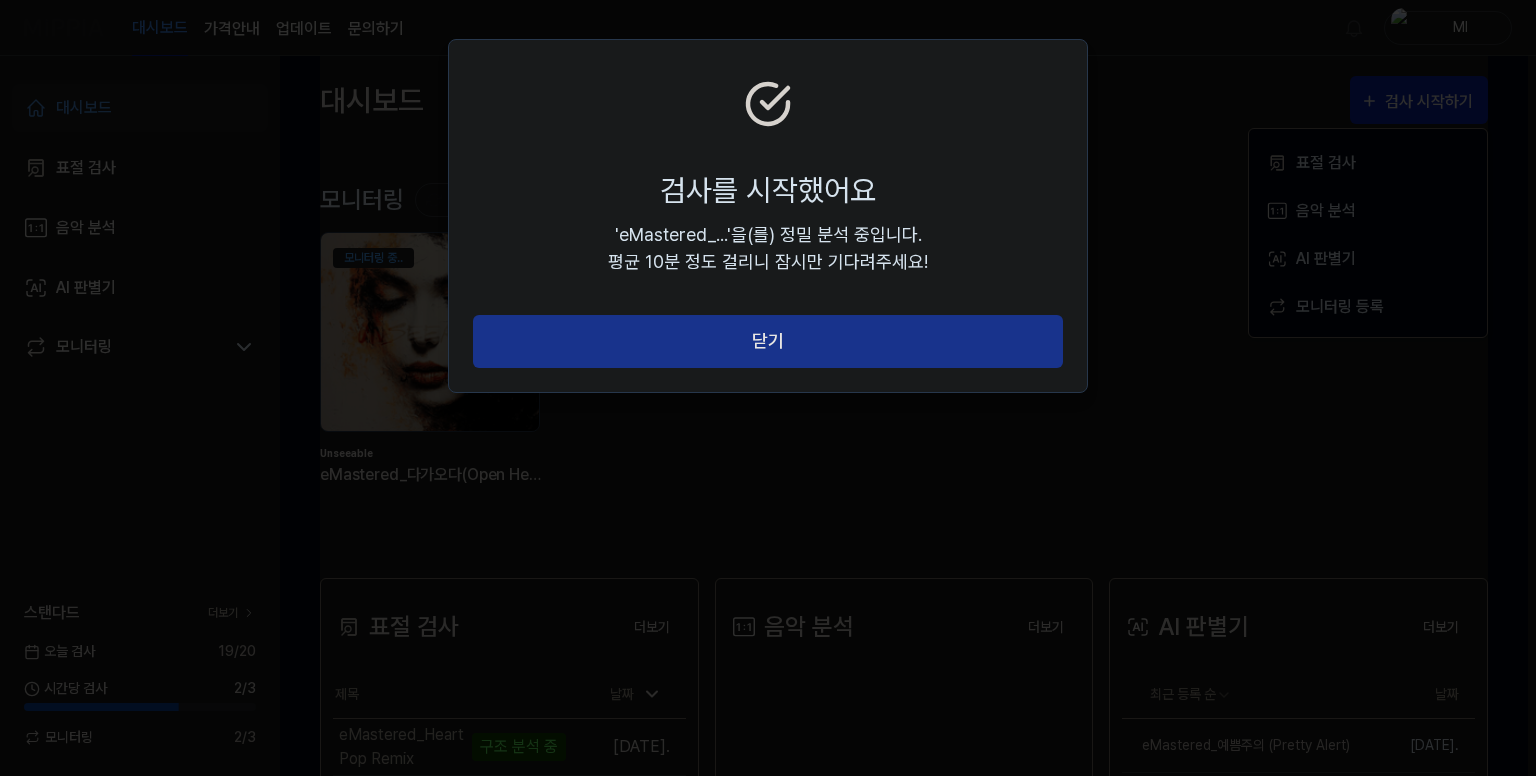 click on "닫기" at bounding box center [768, 341] 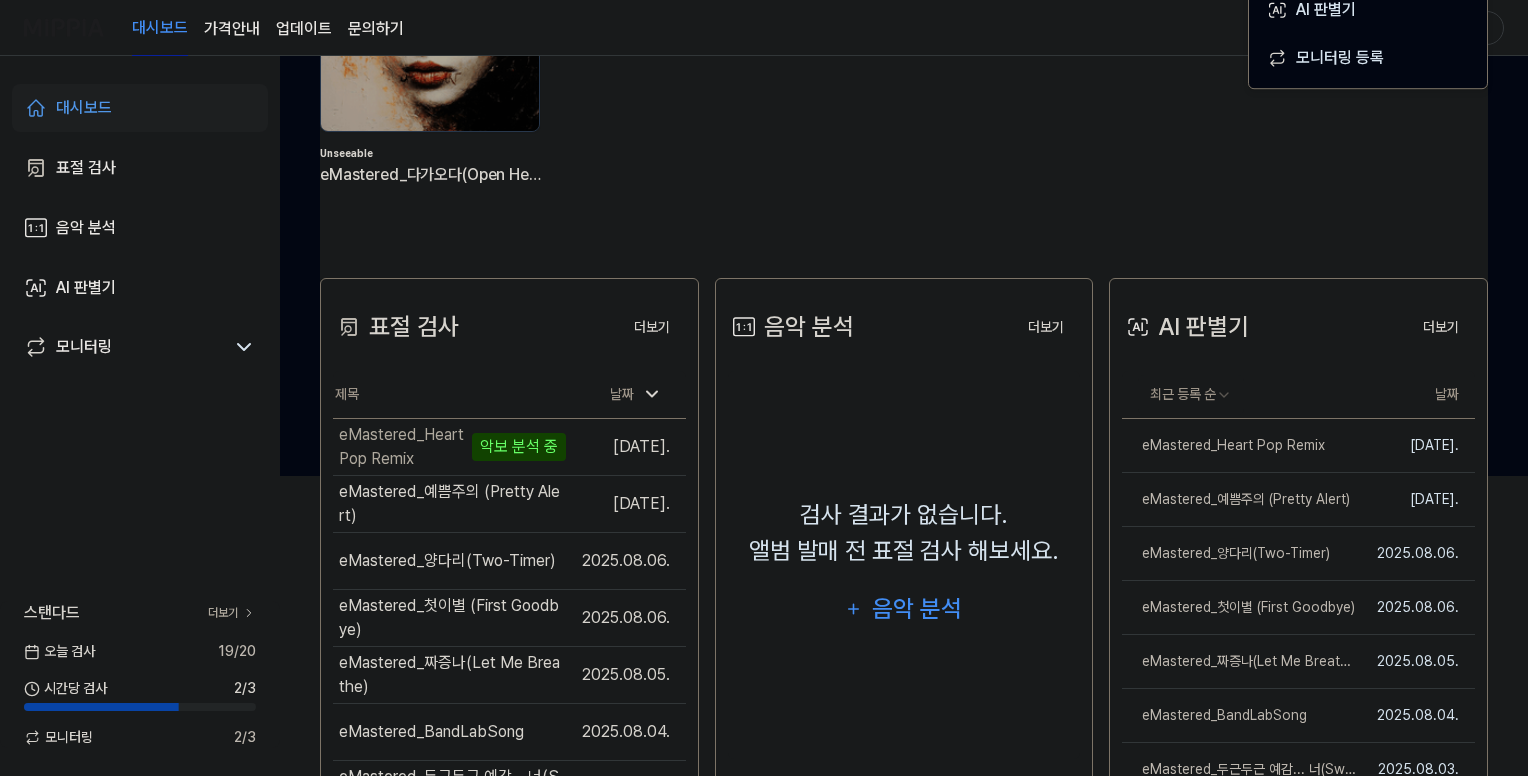scroll, scrollTop: 200, scrollLeft: 0, axis: vertical 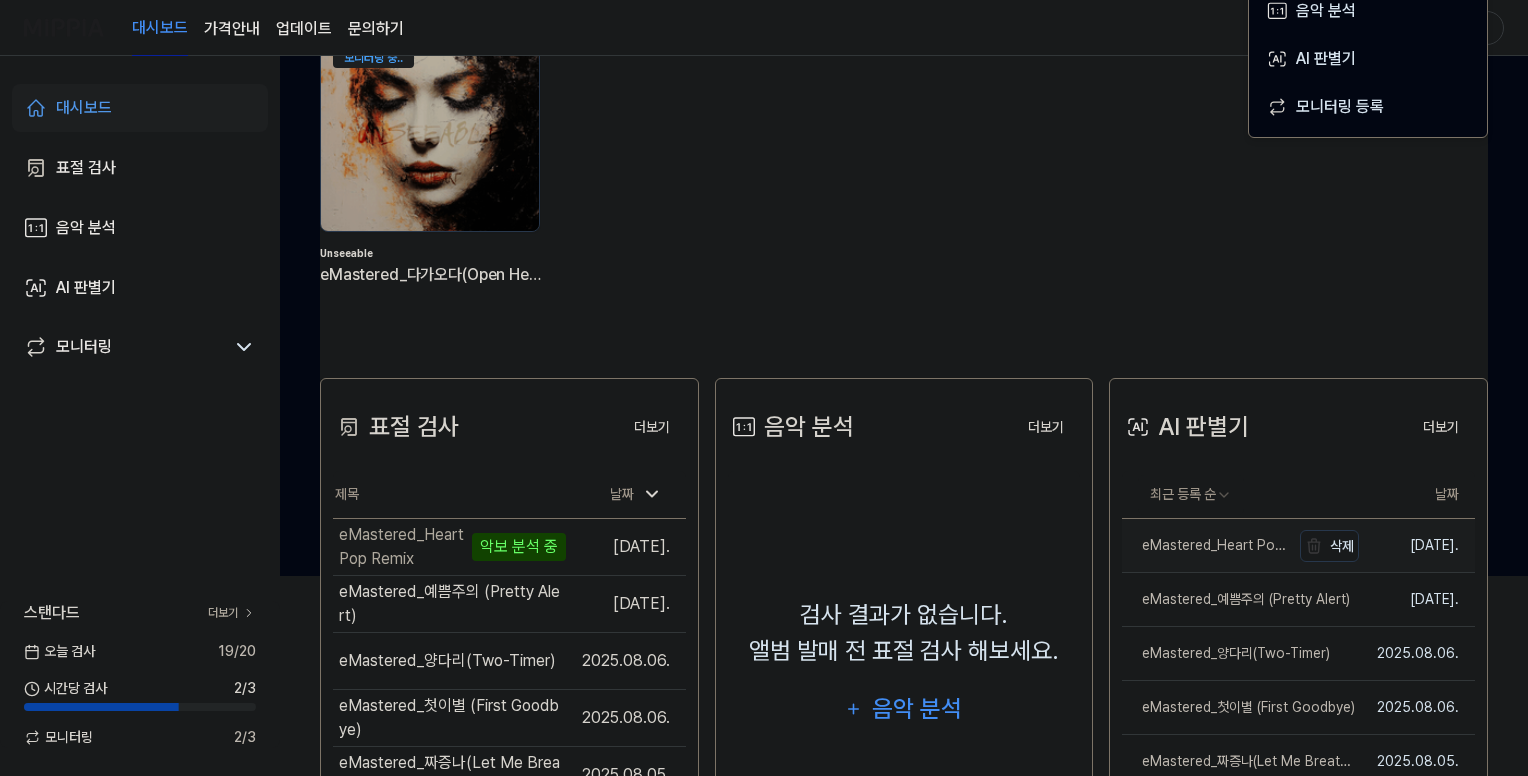 click on "eMastered_Heart Pop Remix" at bounding box center [1206, 545] 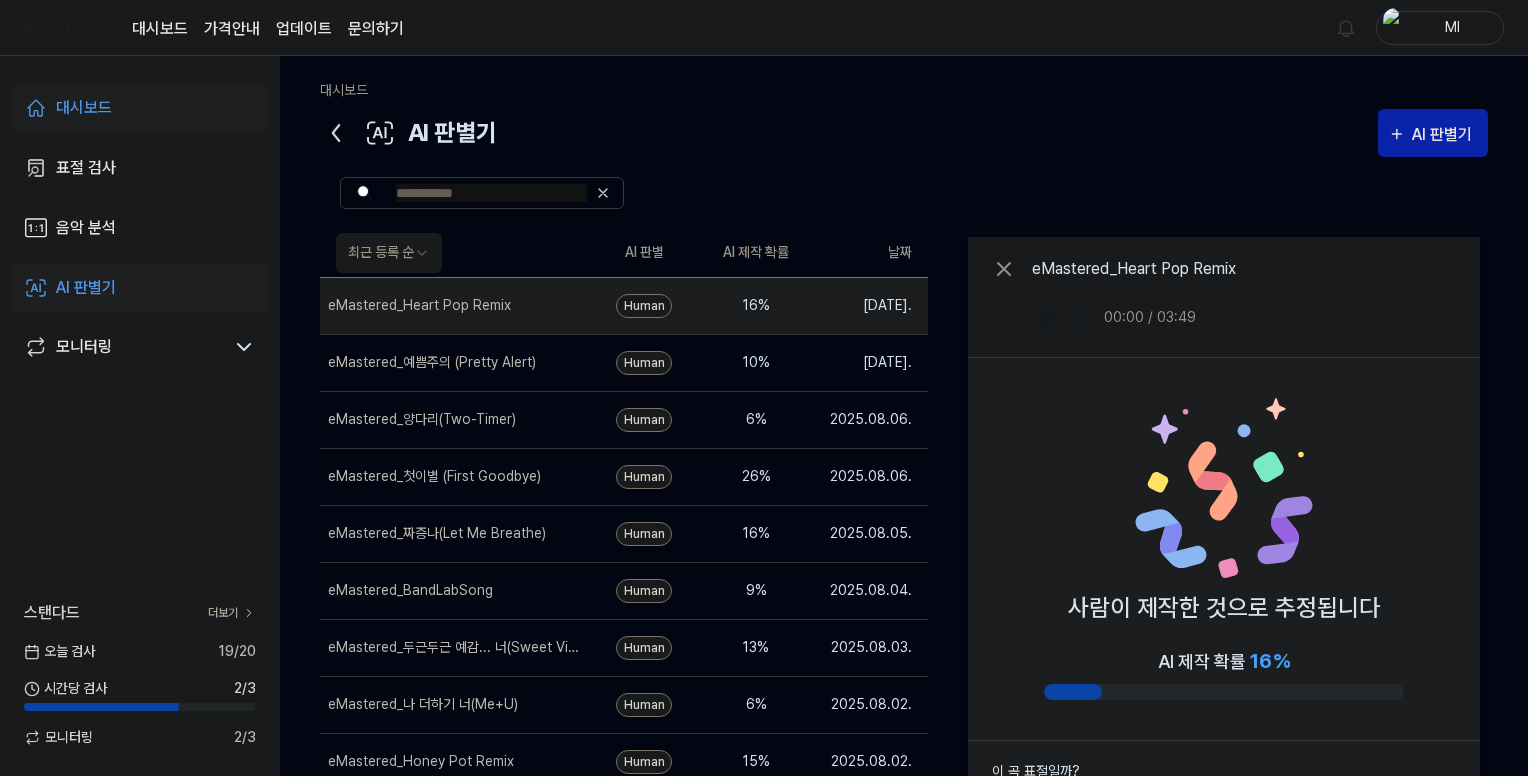 click 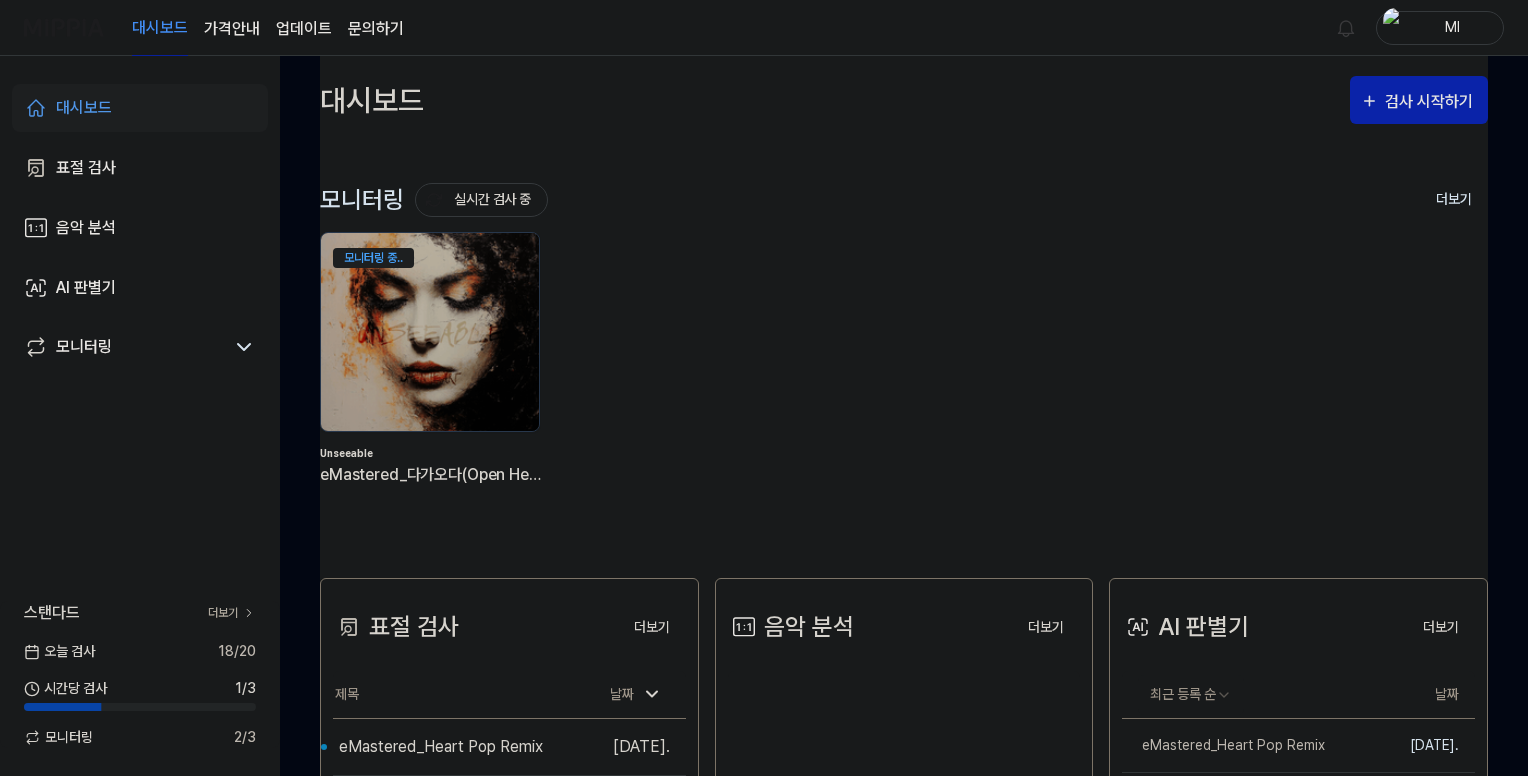 scroll, scrollTop: 300, scrollLeft: 0, axis: vertical 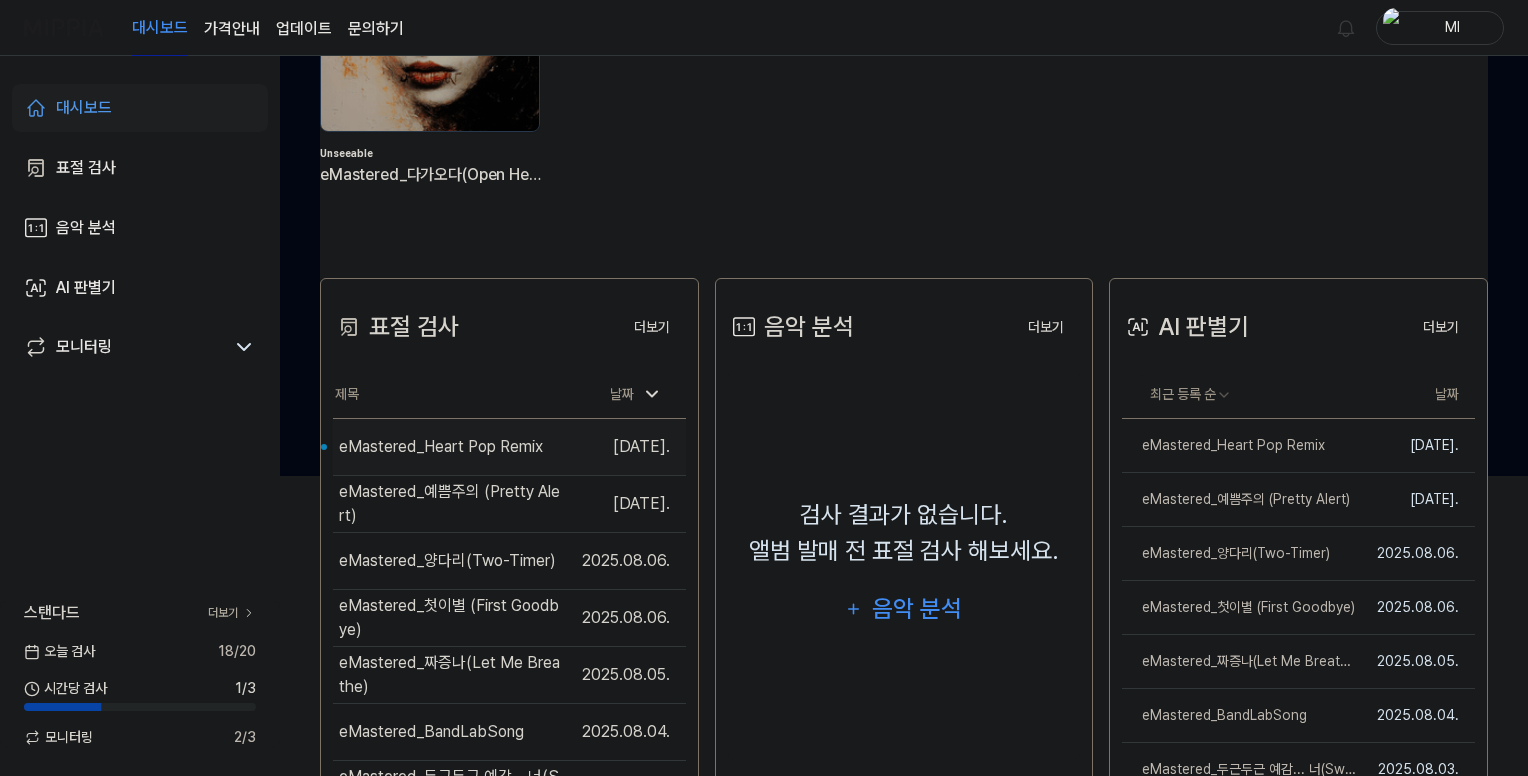 click on "eMastered_Heart Pop Remix" at bounding box center [441, 447] 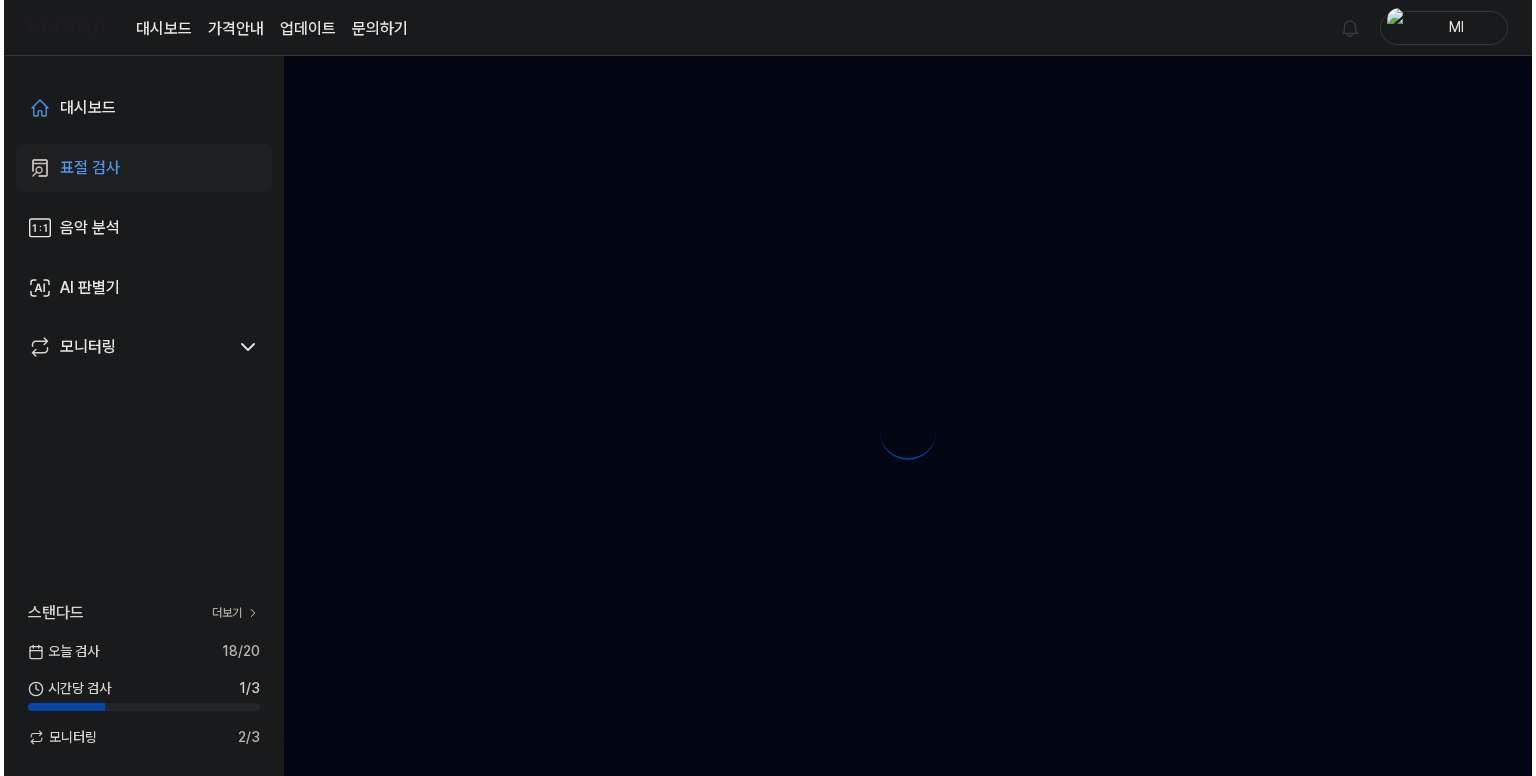 scroll, scrollTop: 0, scrollLeft: 0, axis: both 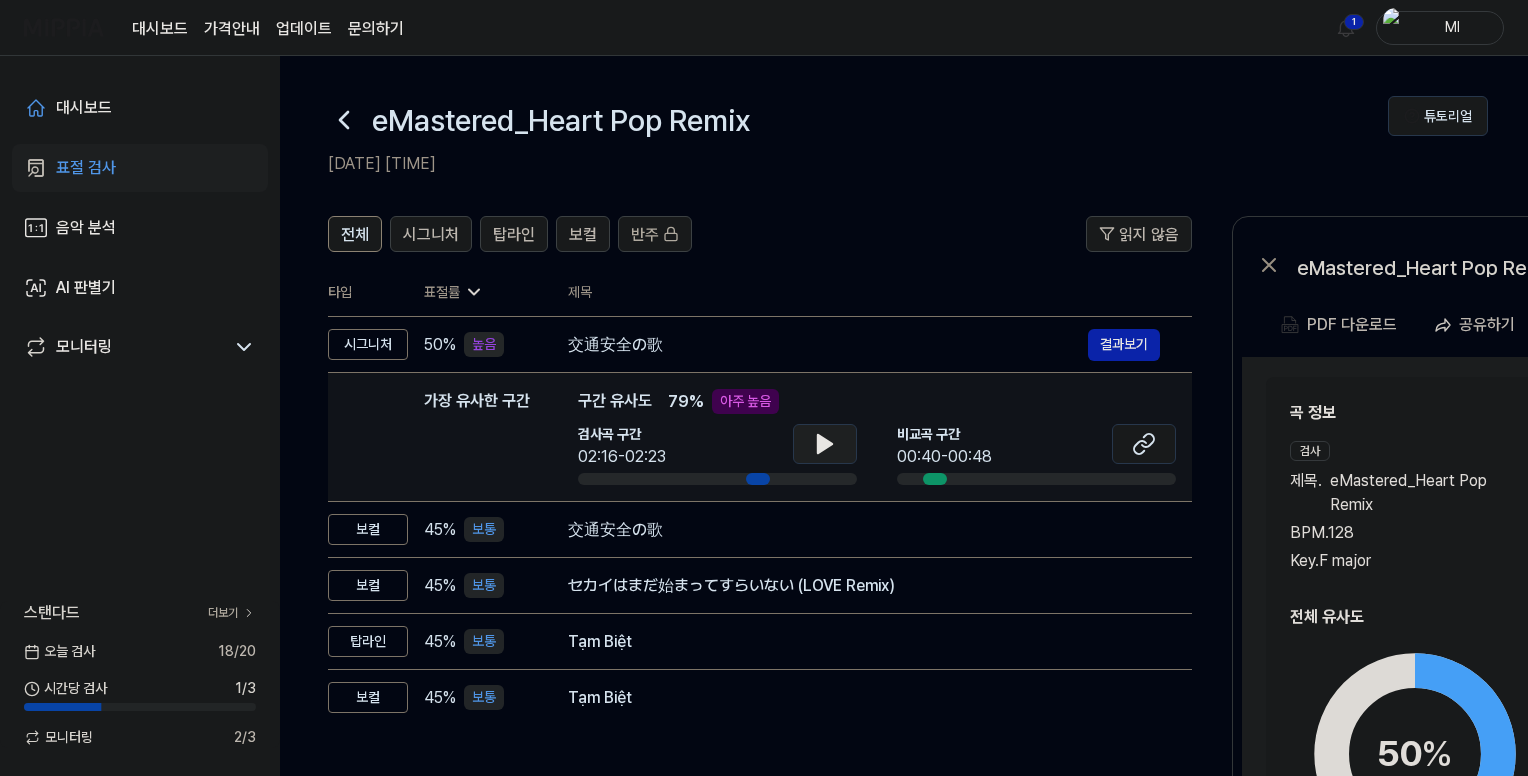 click 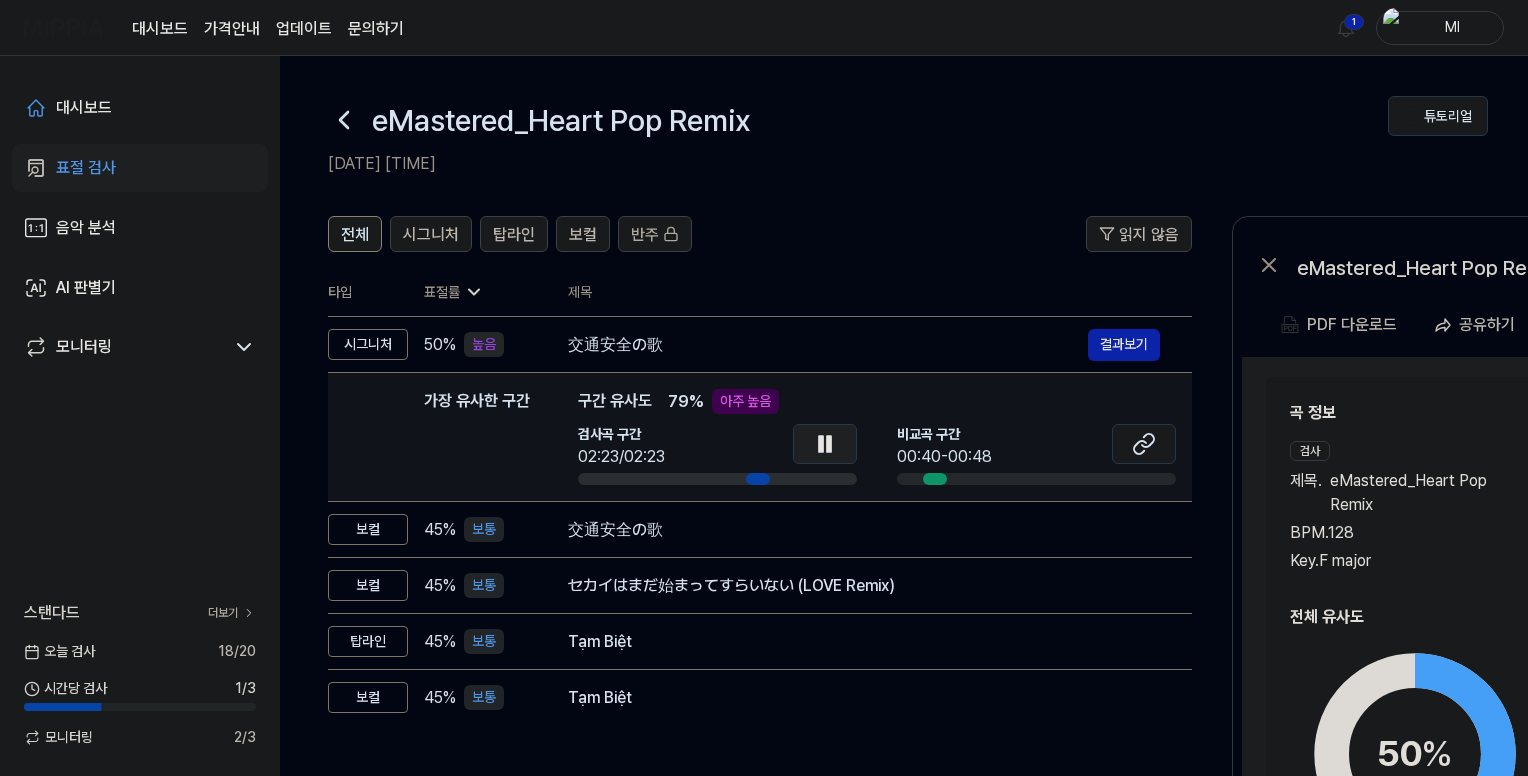click 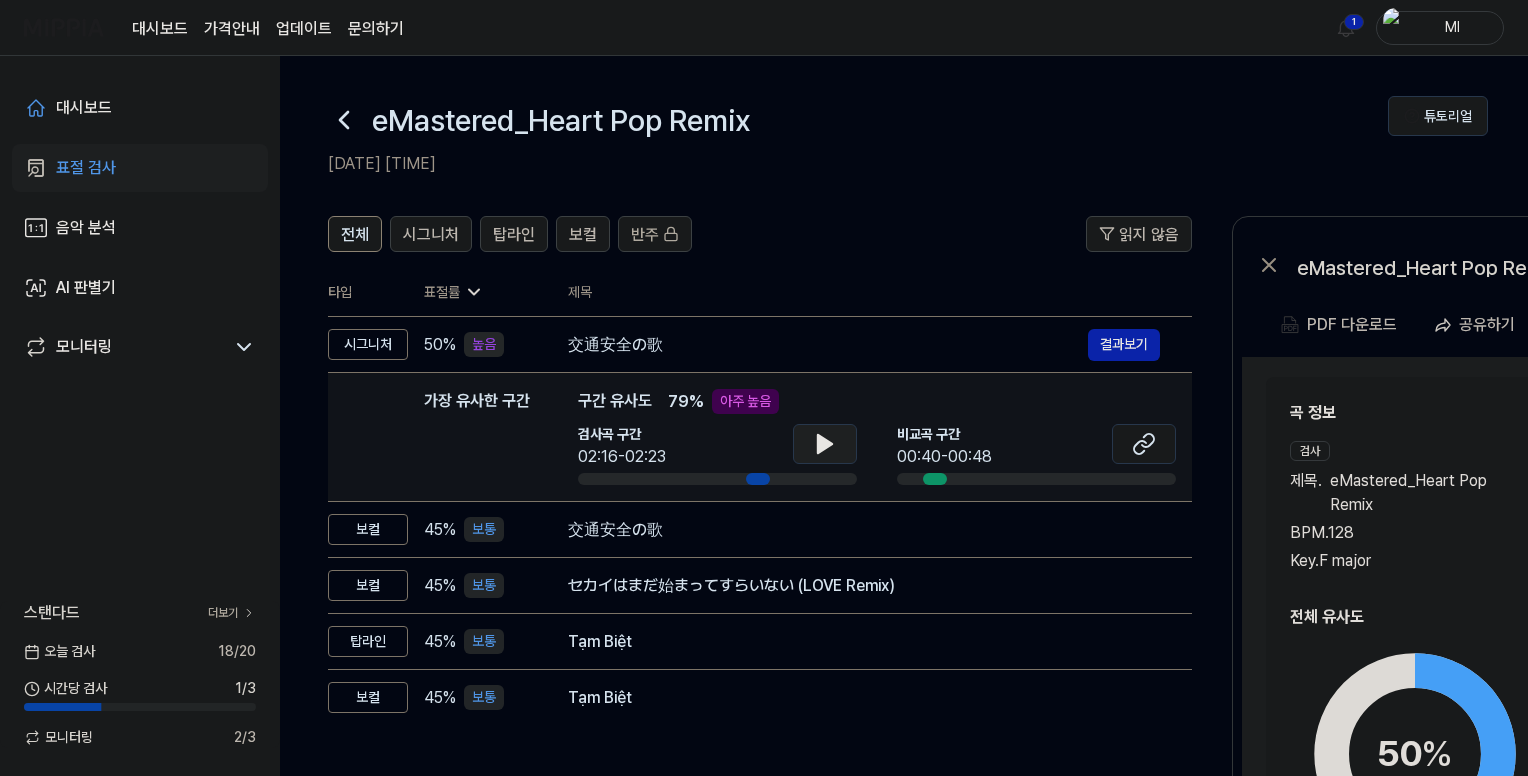 click 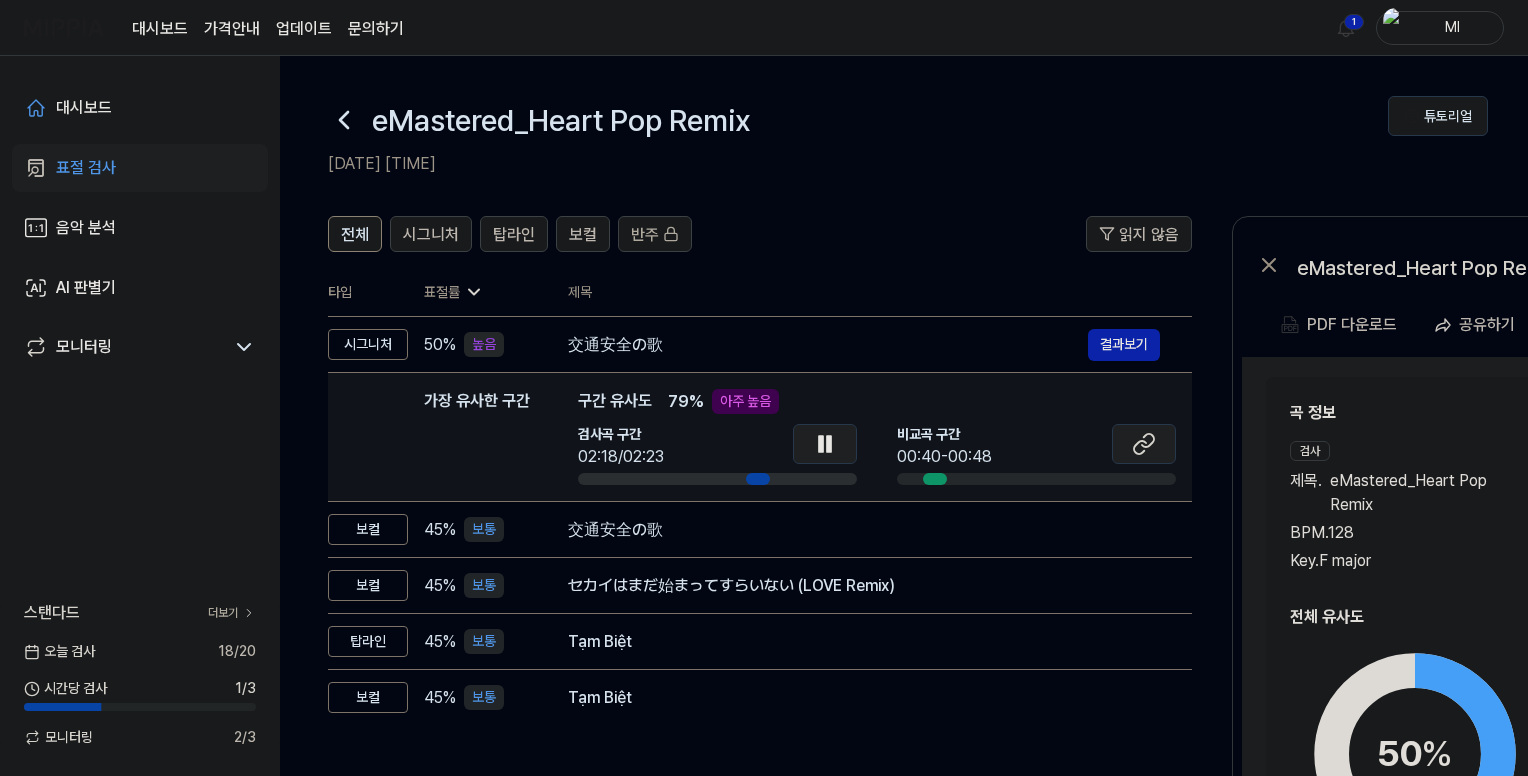click 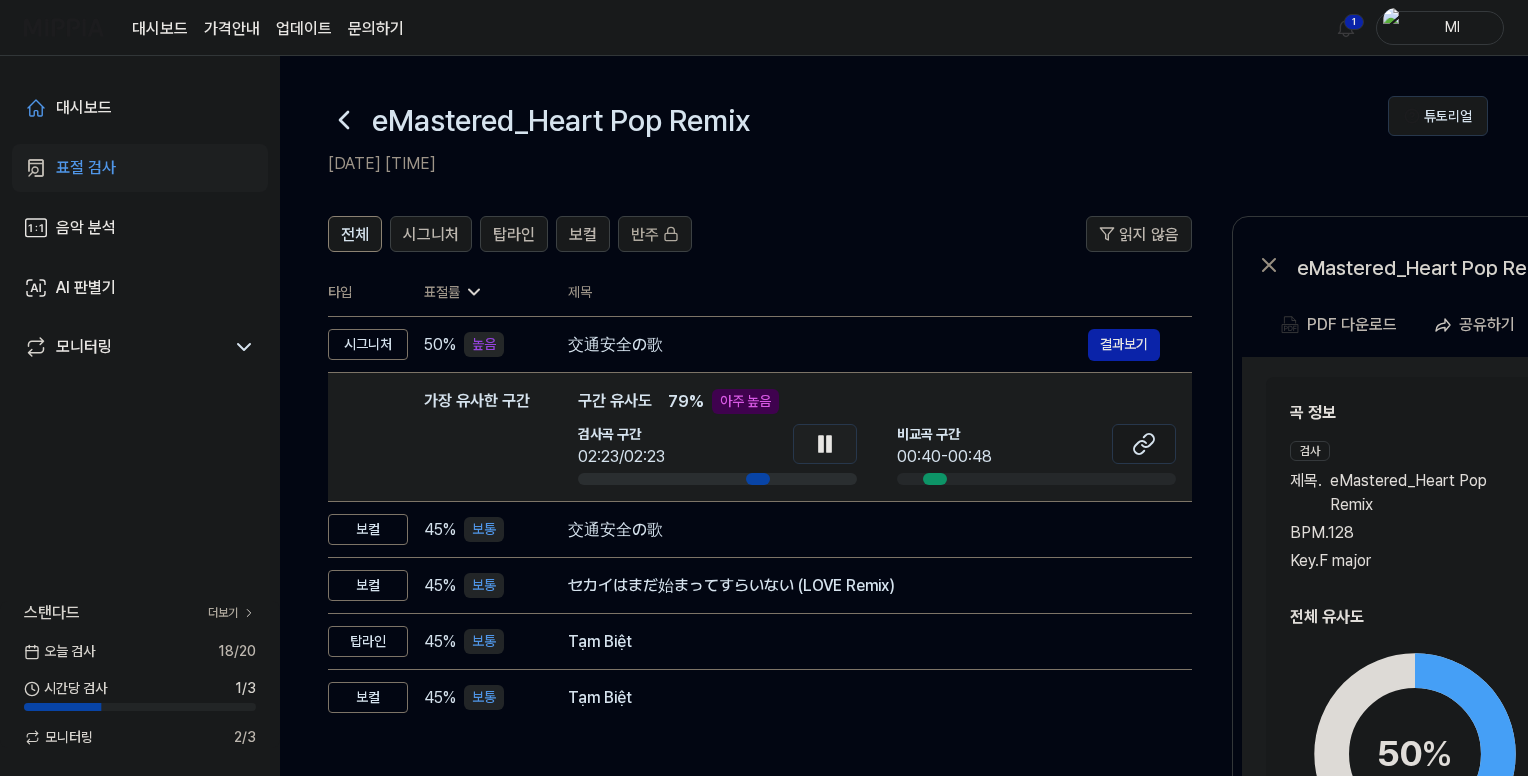 click at bounding box center [825, 444] 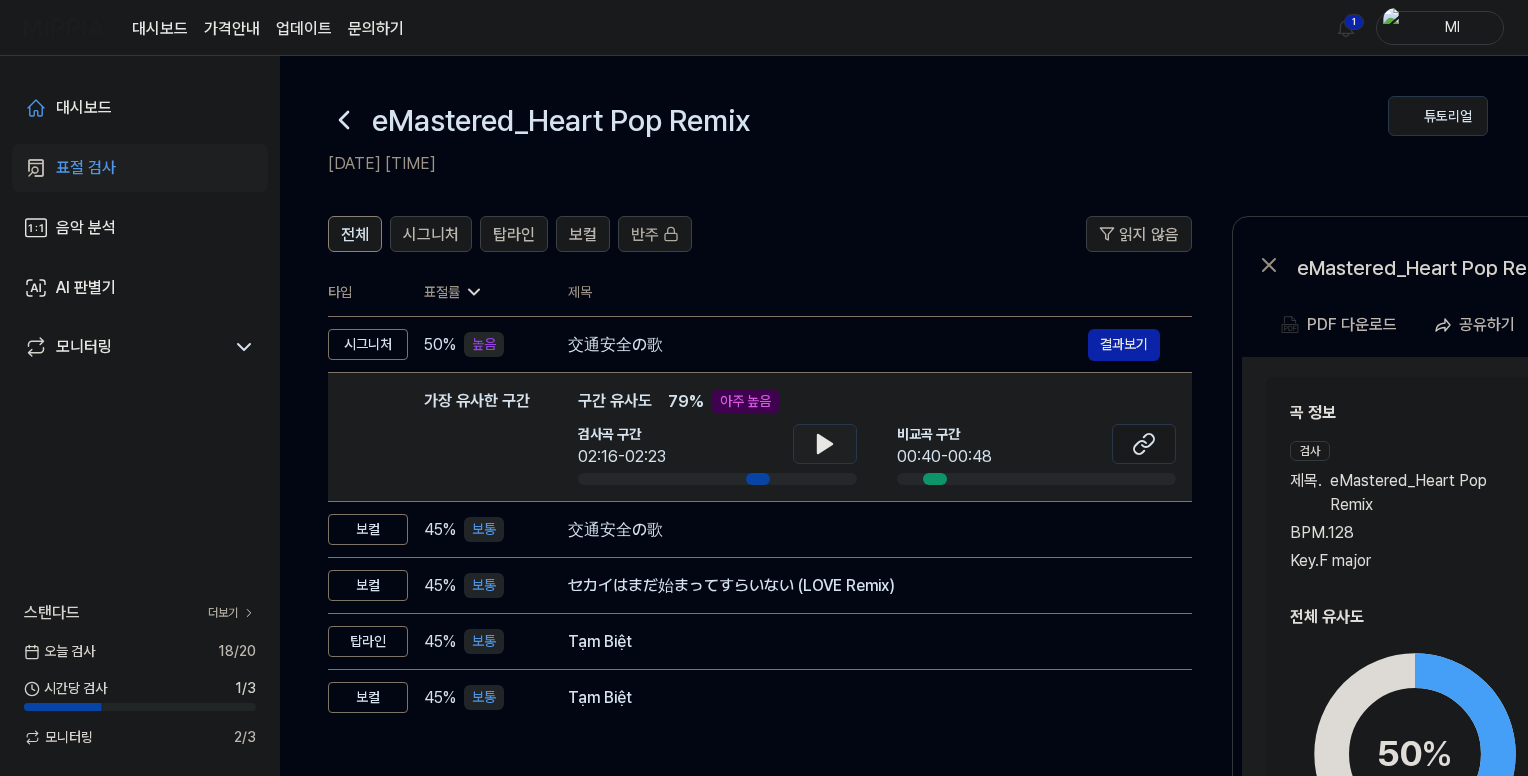 click 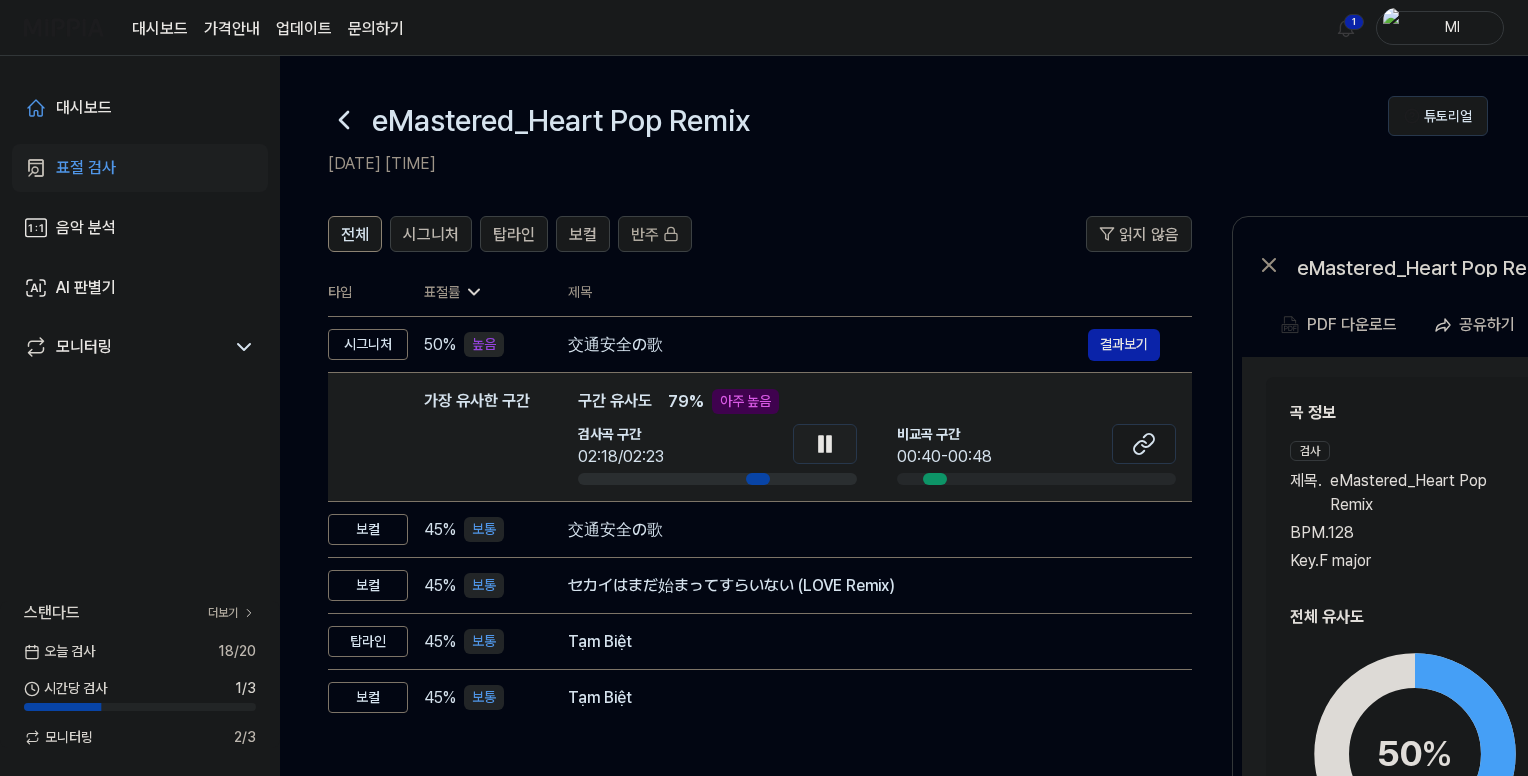 click 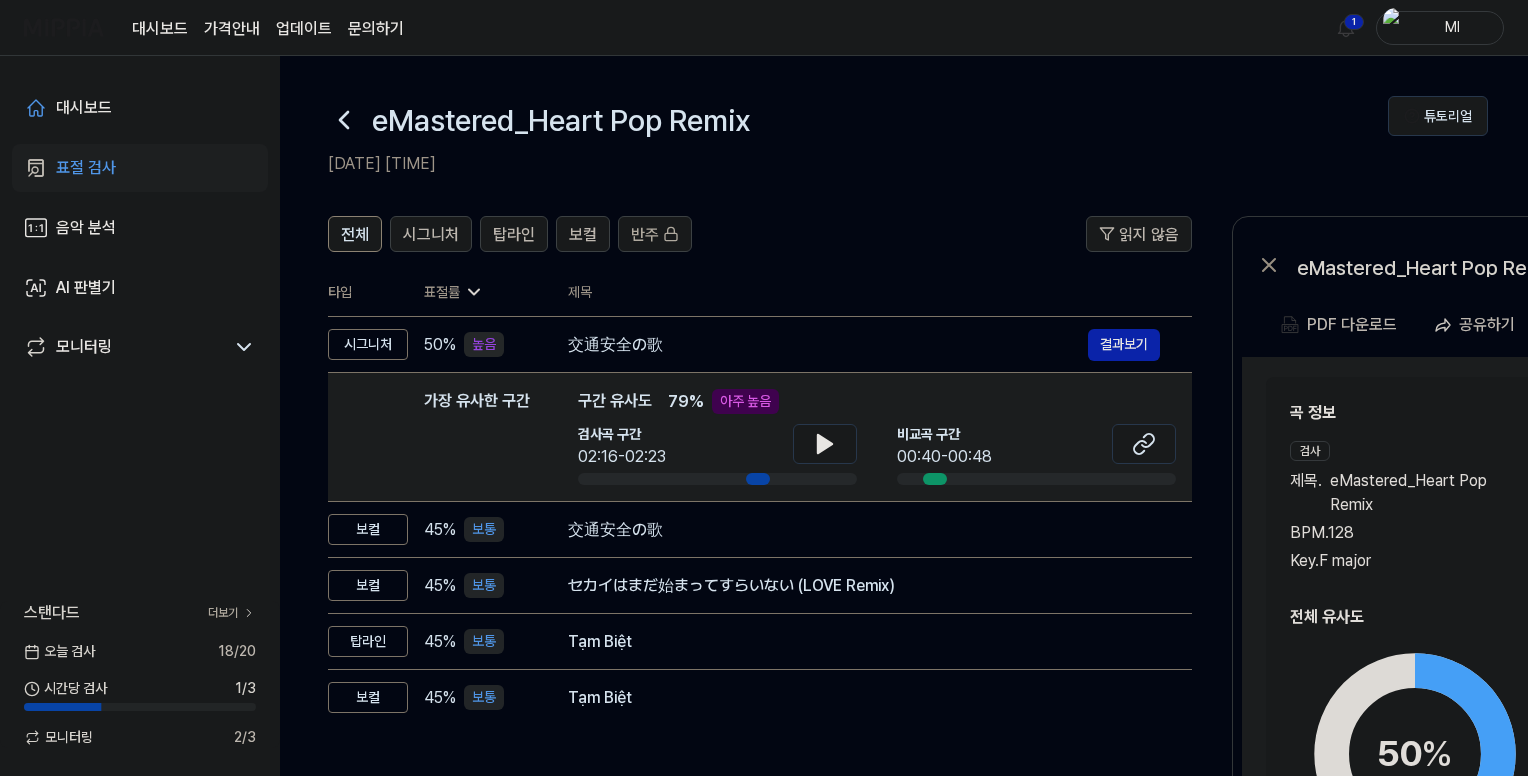 click 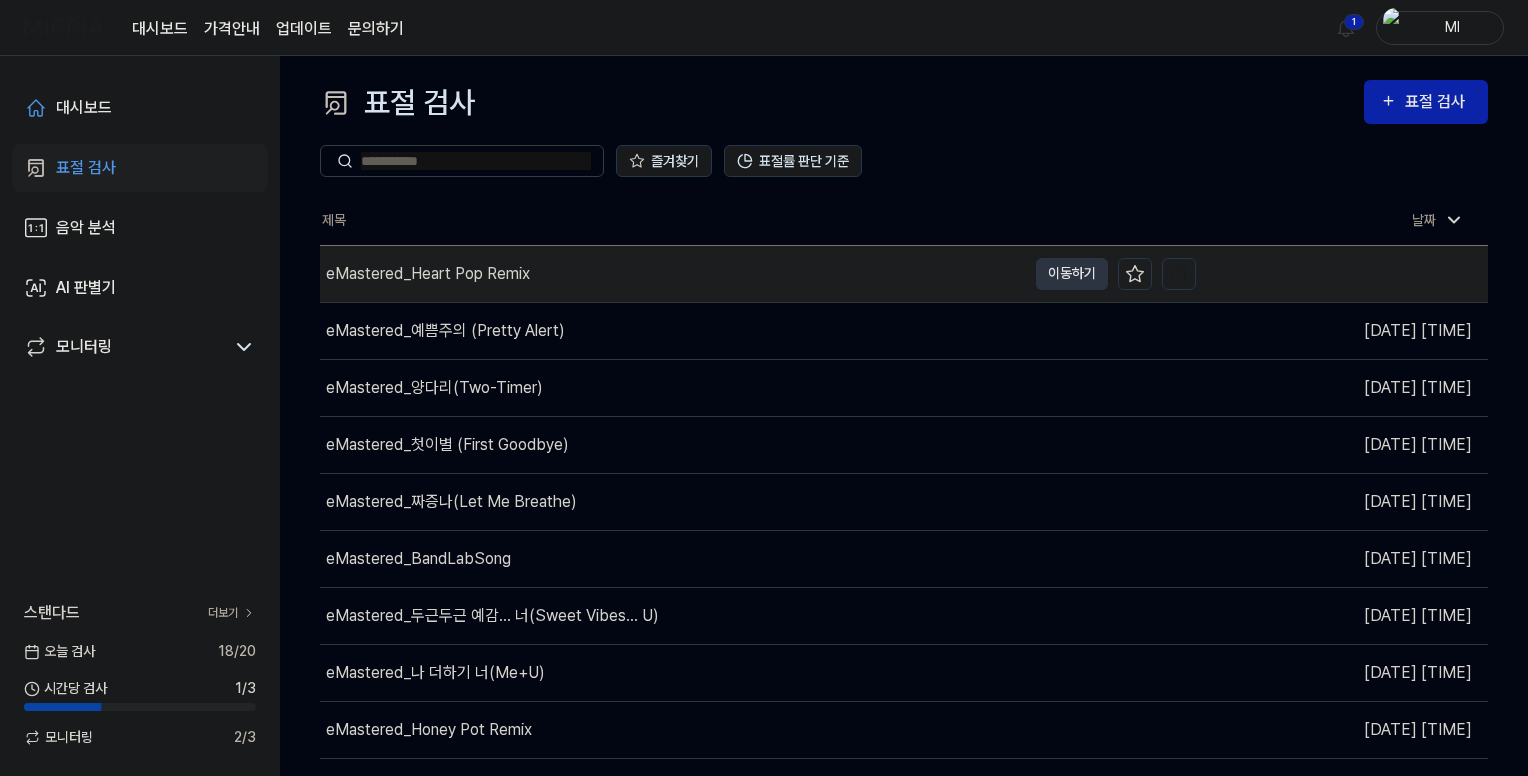 click on "eMastered_Heart Pop Remix" at bounding box center (673, 274) 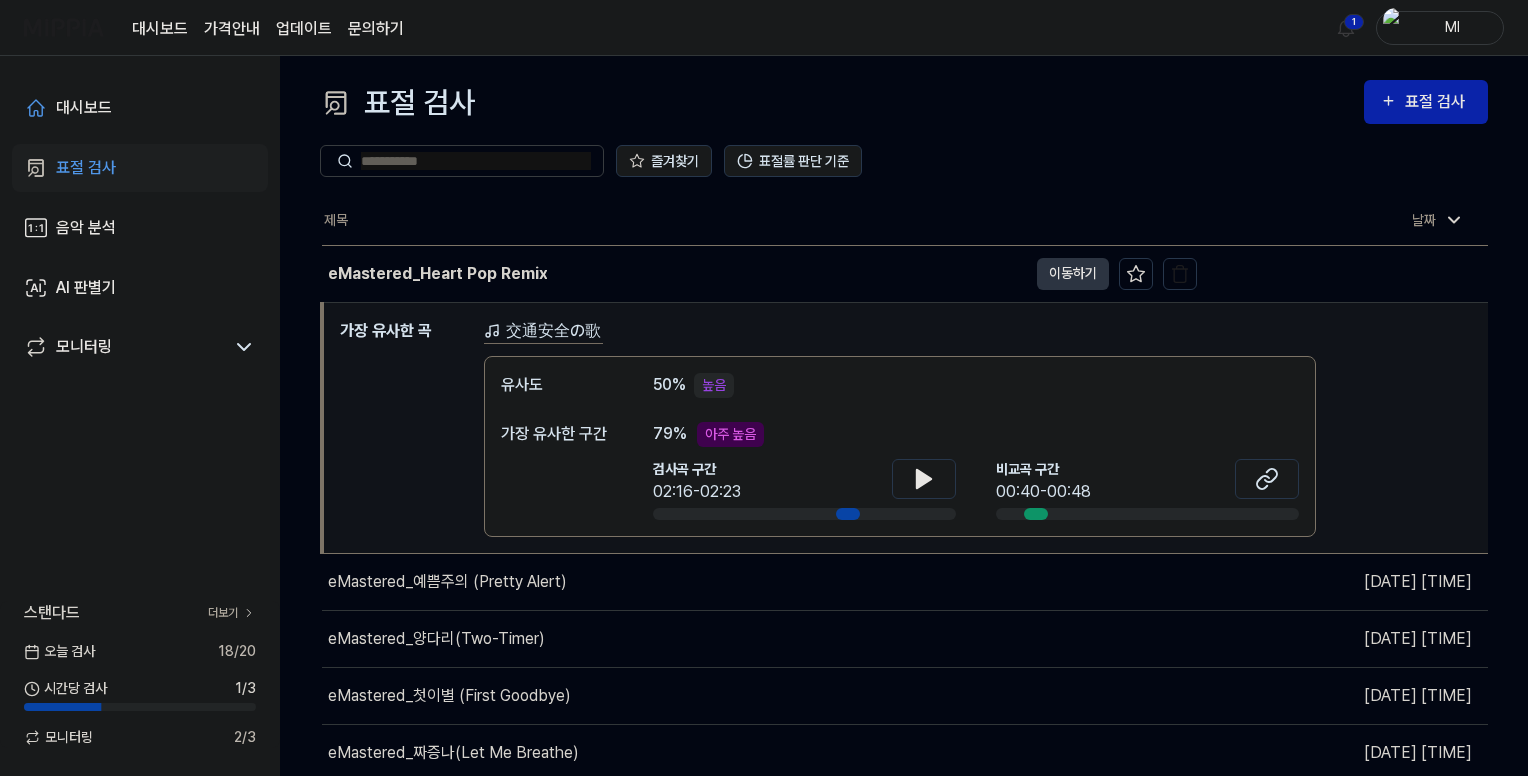 click on "유사도 50 % 높음   가장 유사한 구간 79 % 아주 높음   검사곡 구간 [TIME]-[TIME] 비교곡 구간 [TIME]-[TIME]" at bounding box center (900, 446) 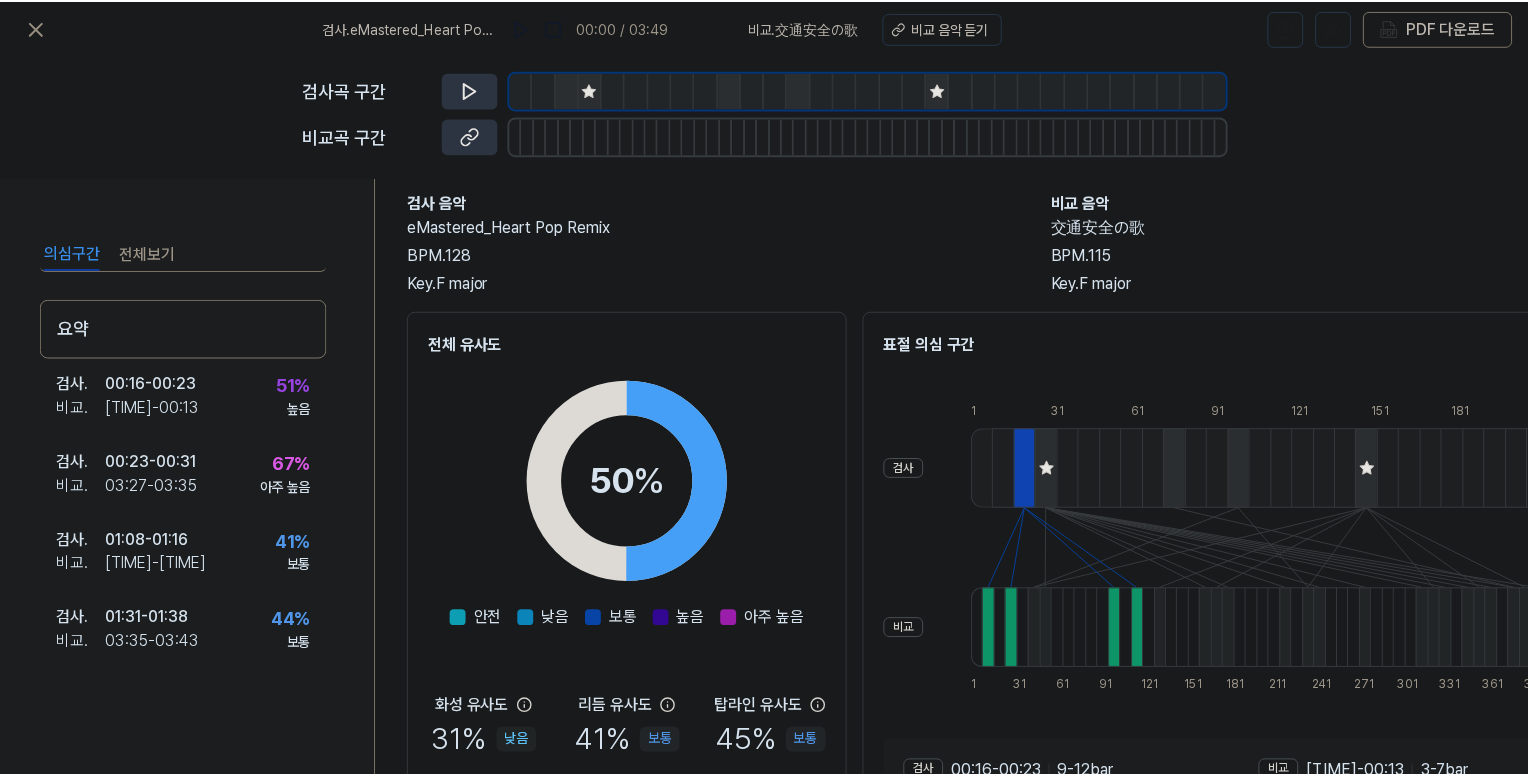 scroll, scrollTop: 0, scrollLeft: 0, axis: both 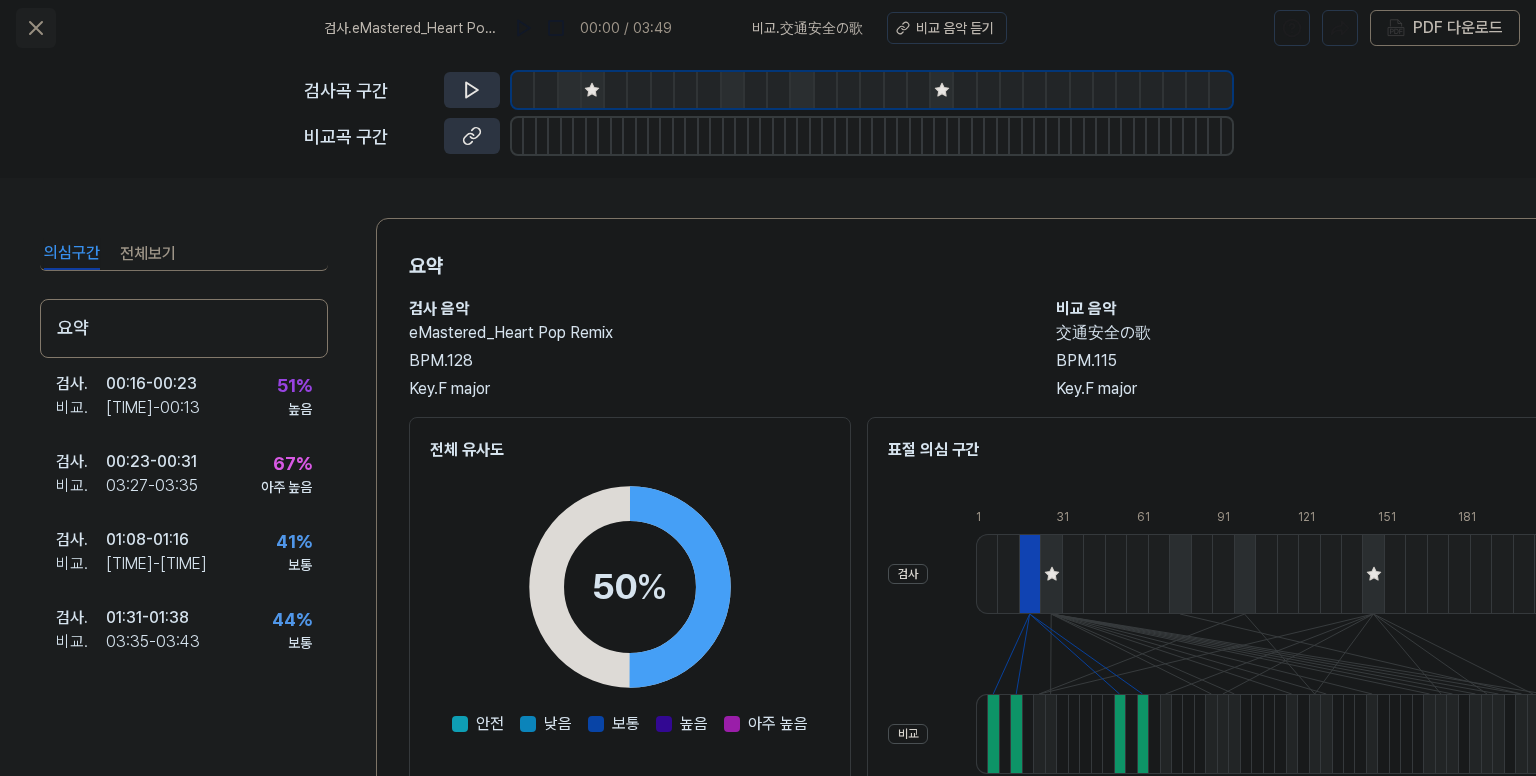 click 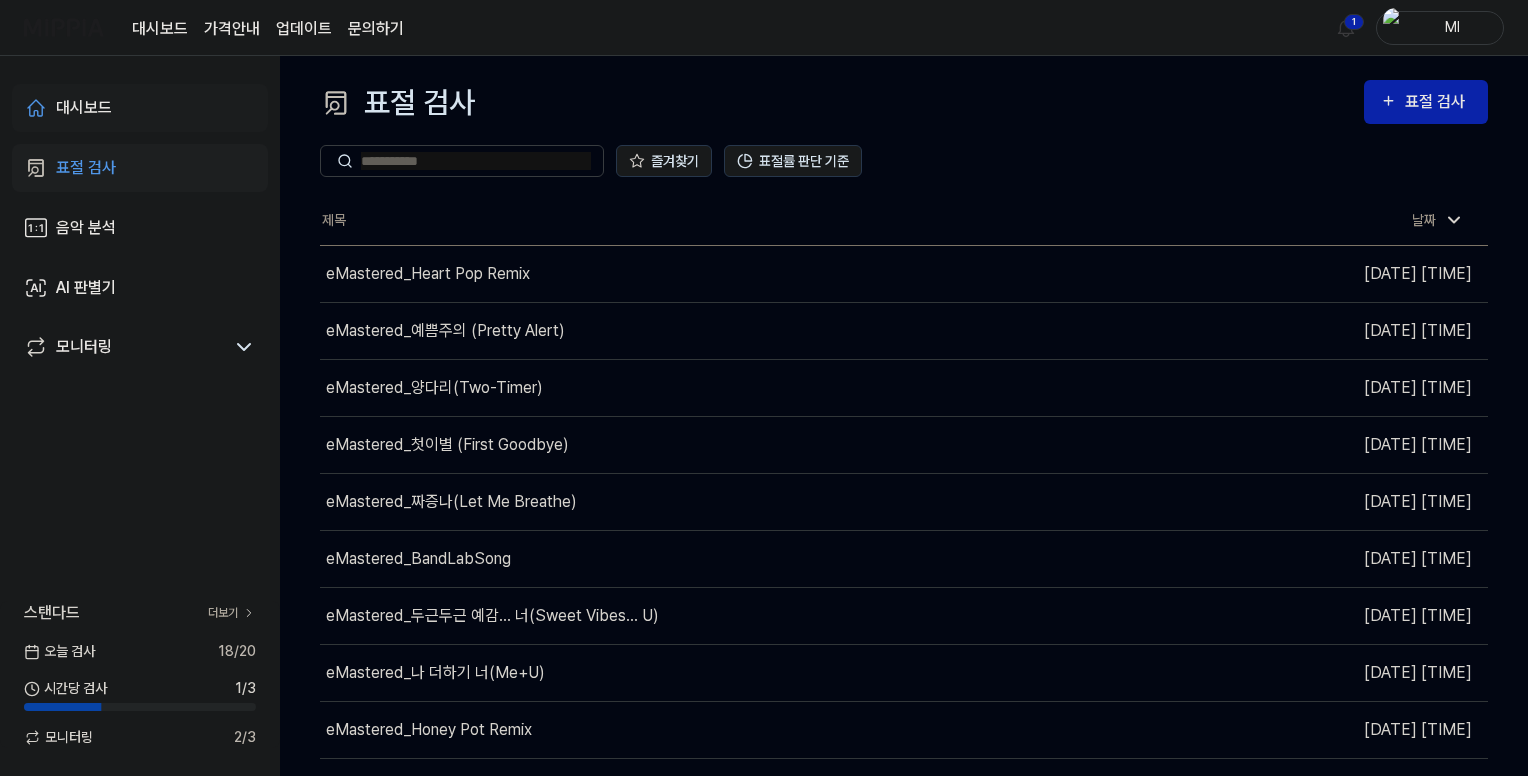 click on "대시보드" at bounding box center (140, 108) 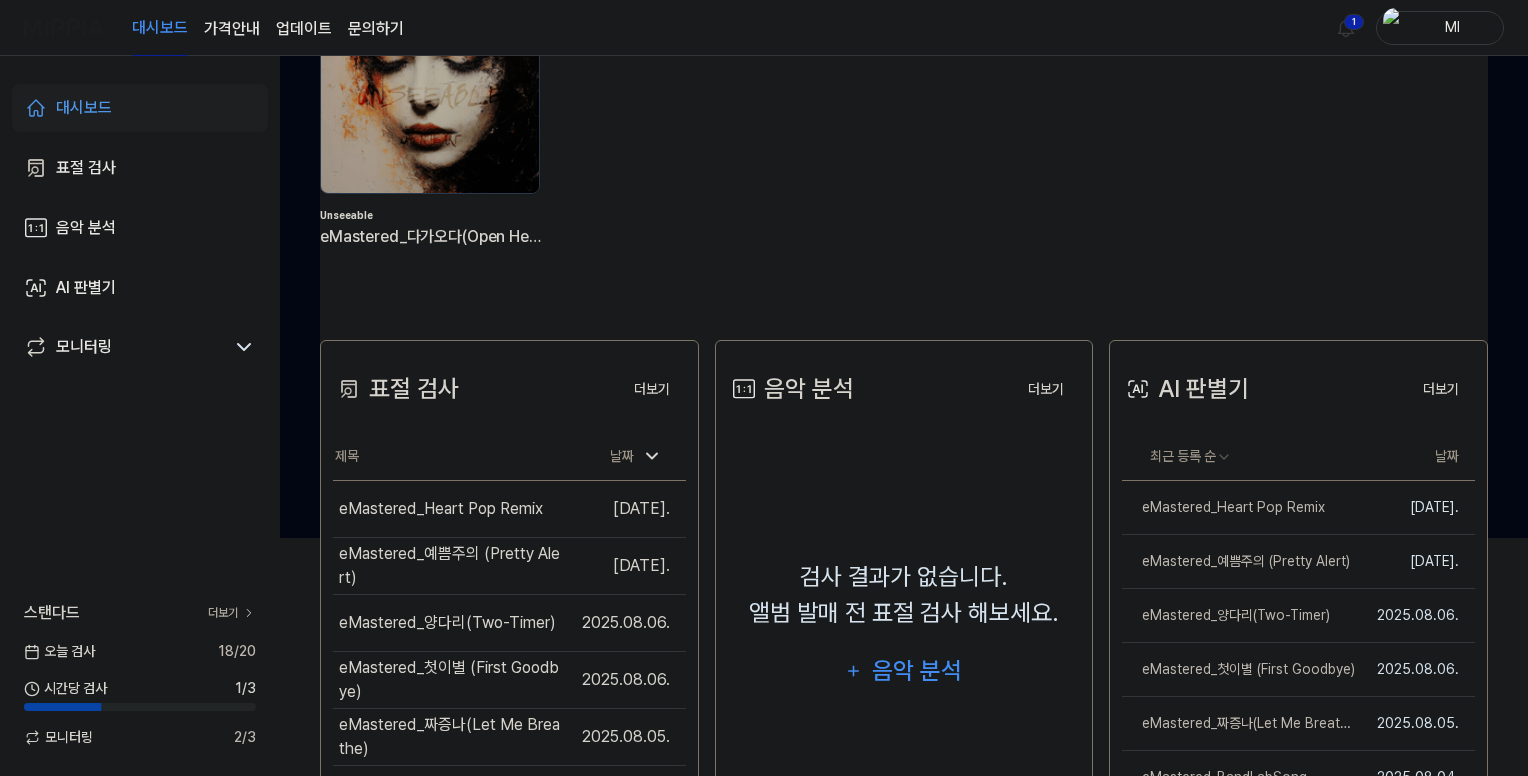 scroll, scrollTop: 0, scrollLeft: 0, axis: both 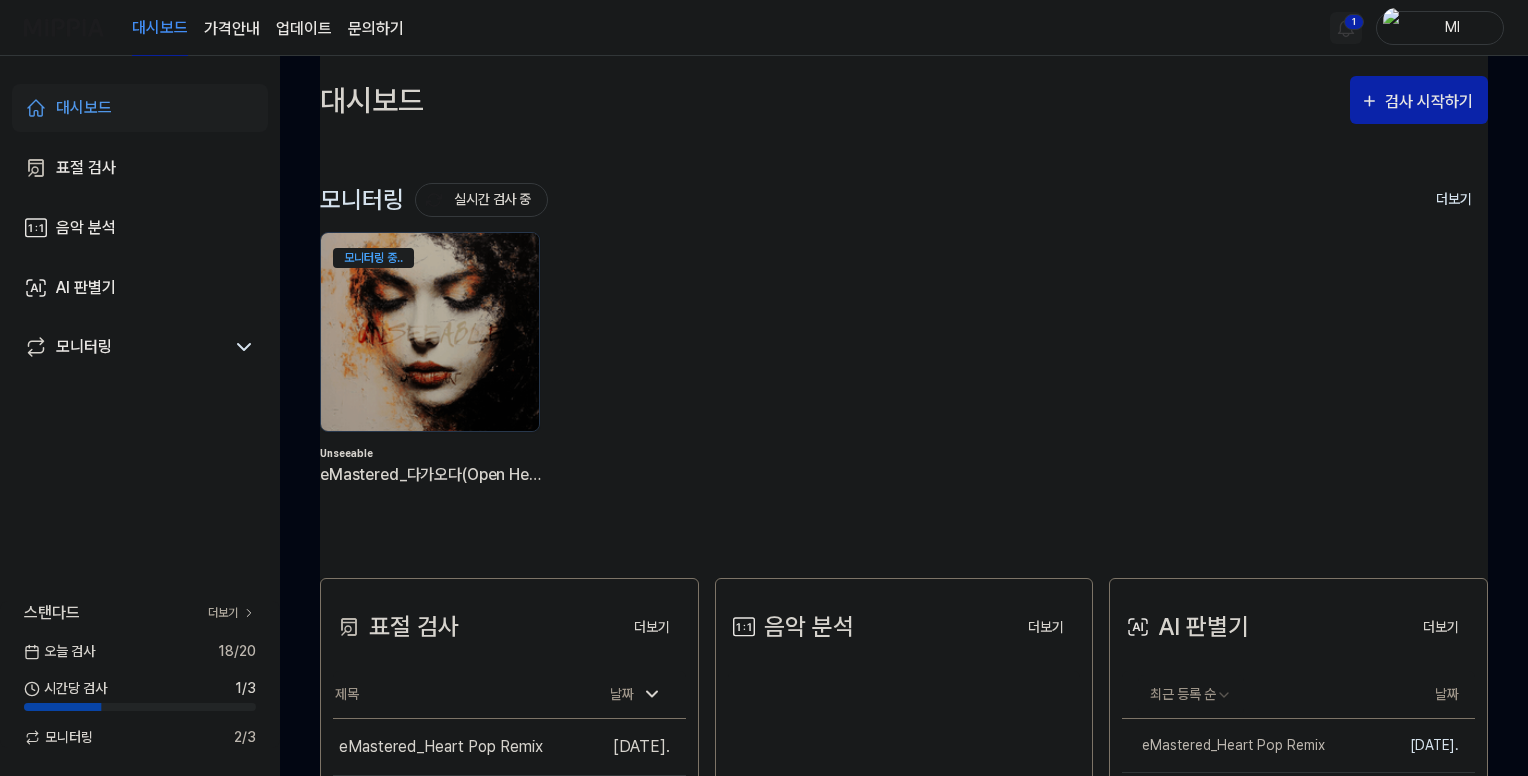 click on "대시보드 가격안내 업데이트 문의하기 1 Ml 대시보드 표절 검사 음악 분석 AI 판별기 모니터링 스탠다드 더보기 오늘 검사 18  /  20 시간당 검사 1  /  3 모니터링 2  /  3 대시보드 검사 시작하기 모니터링 실시간 검사 중 더보기 모니터링 모니터링 중.. Unseeable eMastered_다가오다(Open Heart) 표절 검사 더보기 표절 검사 제목 날짜 eMastered_Heart Pop Remix 이동하기 [DATE]. eMastered_예쁨주의 (Pretty Alert) 이동하기 [DATE]. eMastered_양다리(Two-Timer) 이동하기 [DATE]. eMastered_첫이별 (First Goodbye) 이동하기 [DATE]. eMastered_짜증나(Let Me Breathe) 이동하기 [DATE]. eMastered_BandLabSong 이동하기 [DATE]. eMastered_두근두근 예감... 너(Sweet Vibes... U) 이동하기 [DATE]. eMastered_나 더하기 너(Me+U) 이동하기 [DATE]. eMastered_Honey Pot Remix 이동하기 [DATE]. 더보기 음악 분석 더보기 음악 분석 음악 분석 더보기" at bounding box center (764, 388) 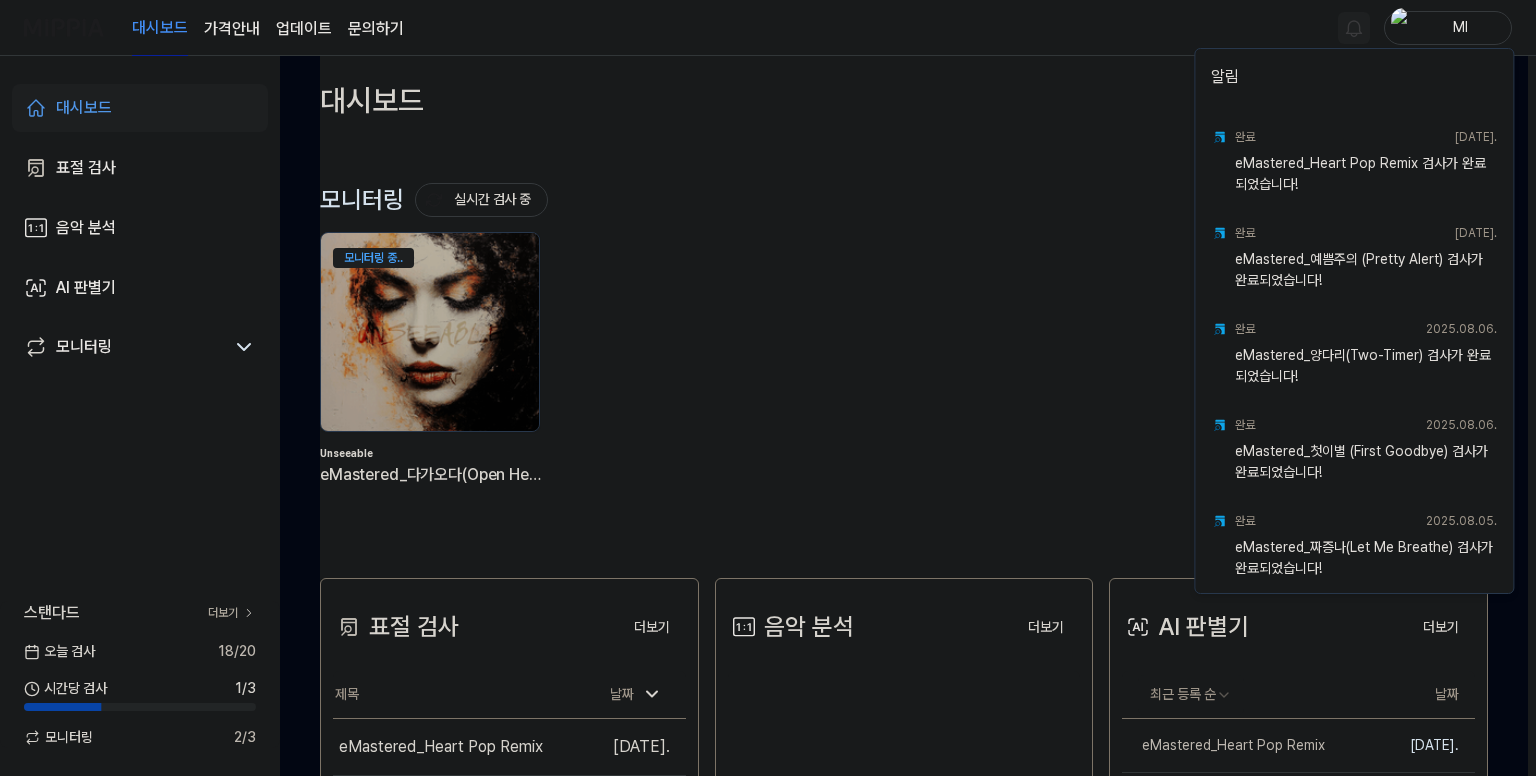click on "대시보드 가격안내 업데이트 문의하기 Ml 대시보드 표절 검사 음악 분석 AI 판별기 모니터링 스탠다드 더보기 오늘 검사 18  /  20 시간당 검사 1  /  3 모니터링 2  /  3 대시보드 검사 시작하기 모니터링 실시간 검사 중 더보기 모니터링 모니터링 중.. Unseeable eMastered_다가오다(Open Heart) 표절 검사 더보기 표절 검사 제목 날짜 eMastered_Heart Pop Remix 이동하기 [DATE]. eMastered_예쁨주의 (Pretty Alert) 이동하기 [DATE]. eMastered_양다리(Two-Timer) 이동하기 [DATE]. eMastered_첫이별 (First Goodbye) 이동하기 [DATE]. eMastered_짜증나(Let Me Breathe) 이동하기 [DATE]. eMastered_BandLabSong 이동하기 [DATE]. eMastered_두근두근 예감... 너(Sweet Vibes... U) 이동하기 [DATE]. eMastered_나 더하기 너(Me+U) 이동하기 [DATE]. eMastered_Honey Pot Remix 이동하기 [DATE]. 더보기 음악 분석 더보기 음악 분석 음악 분석 더보기" at bounding box center [768, 388] 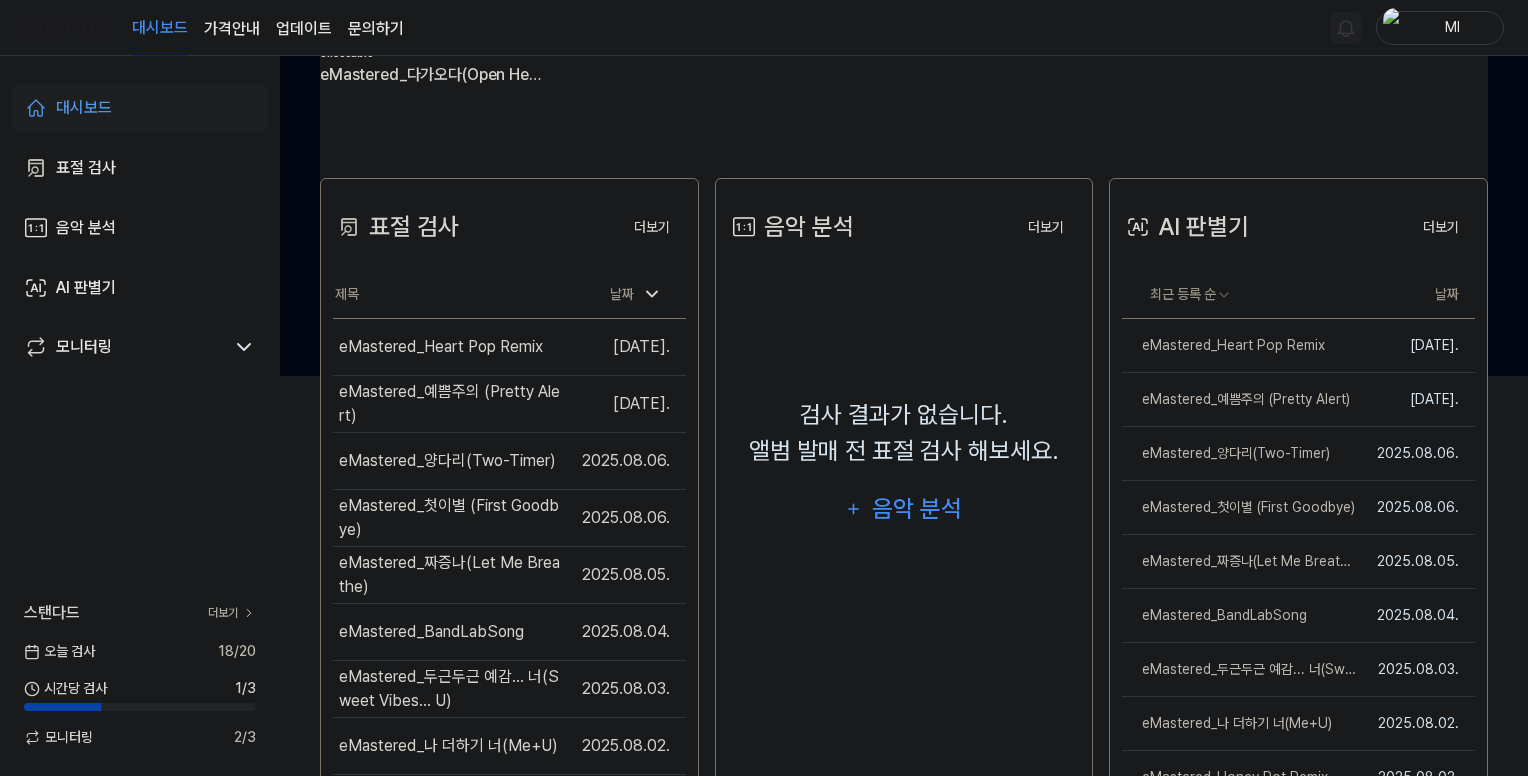 scroll, scrollTop: 0, scrollLeft: 0, axis: both 